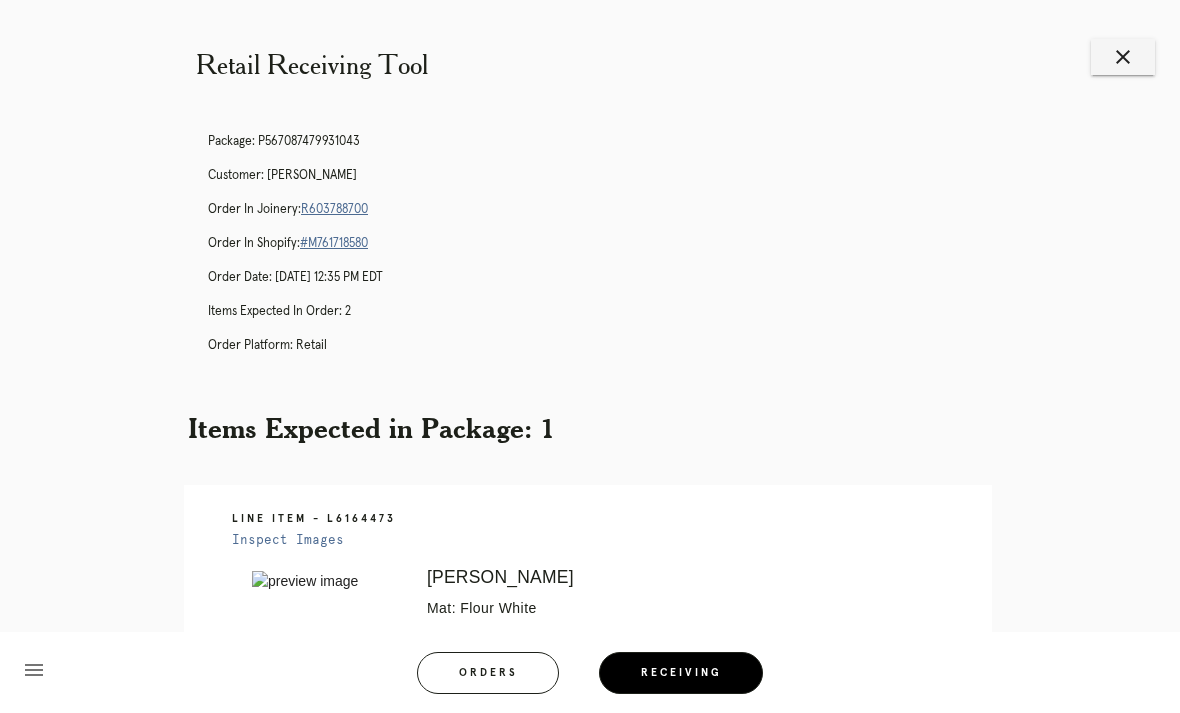 scroll, scrollTop: 0, scrollLeft: 36, axis: horizontal 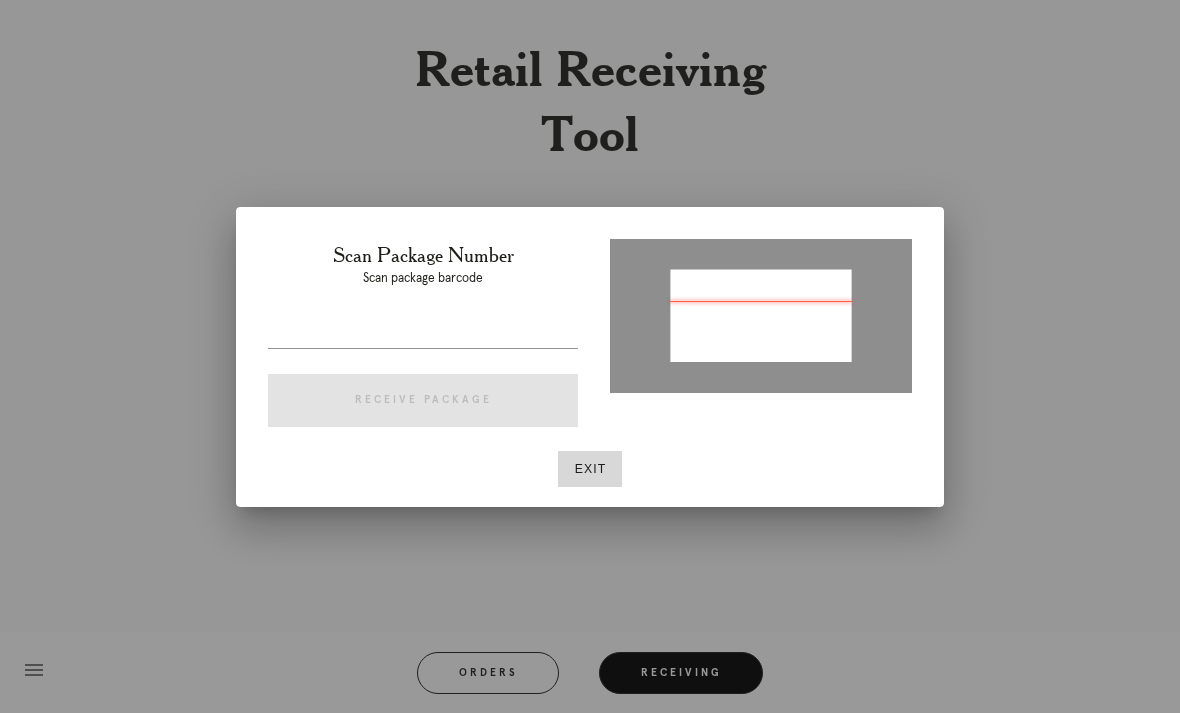 type on "P440843863951246" 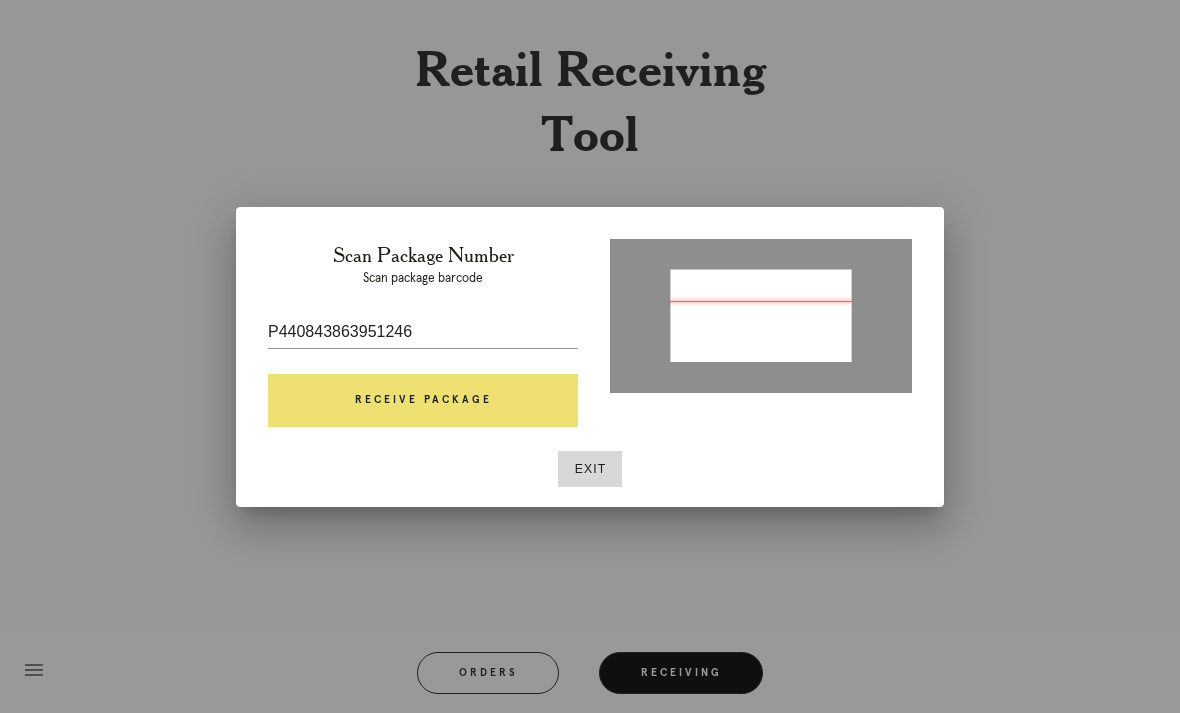 click on "Receive Package" at bounding box center [423, 401] 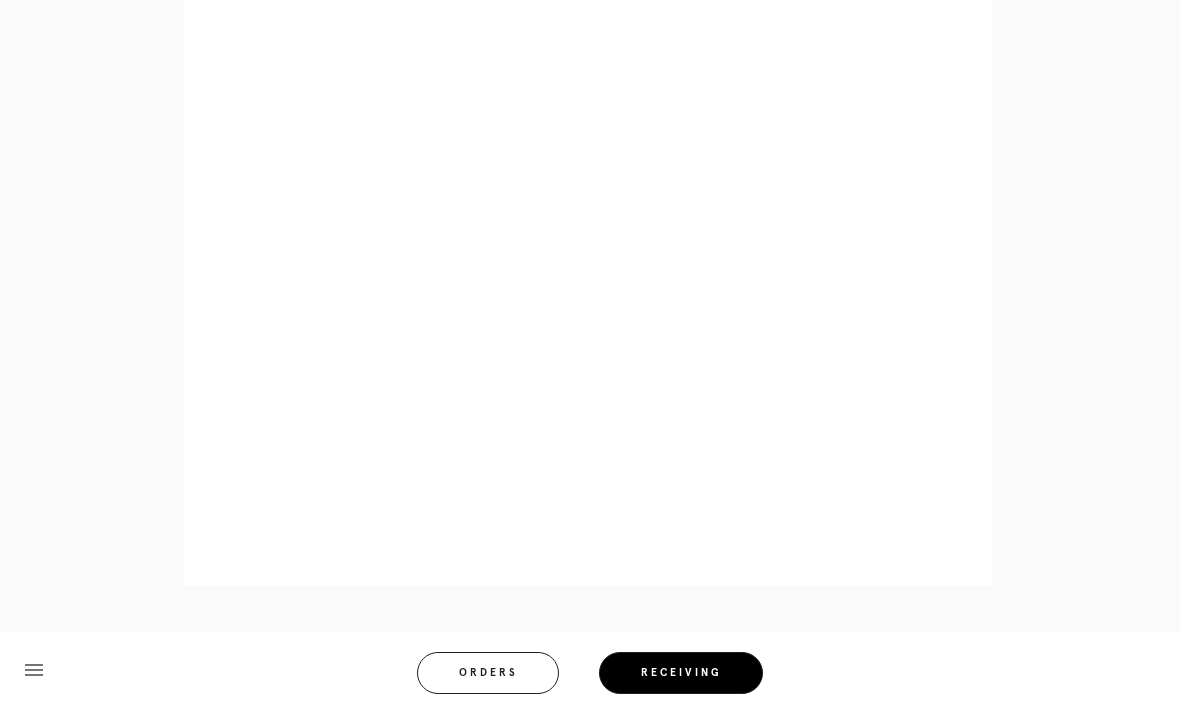 scroll, scrollTop: 940, scrollLeft: 0, axis: vertical 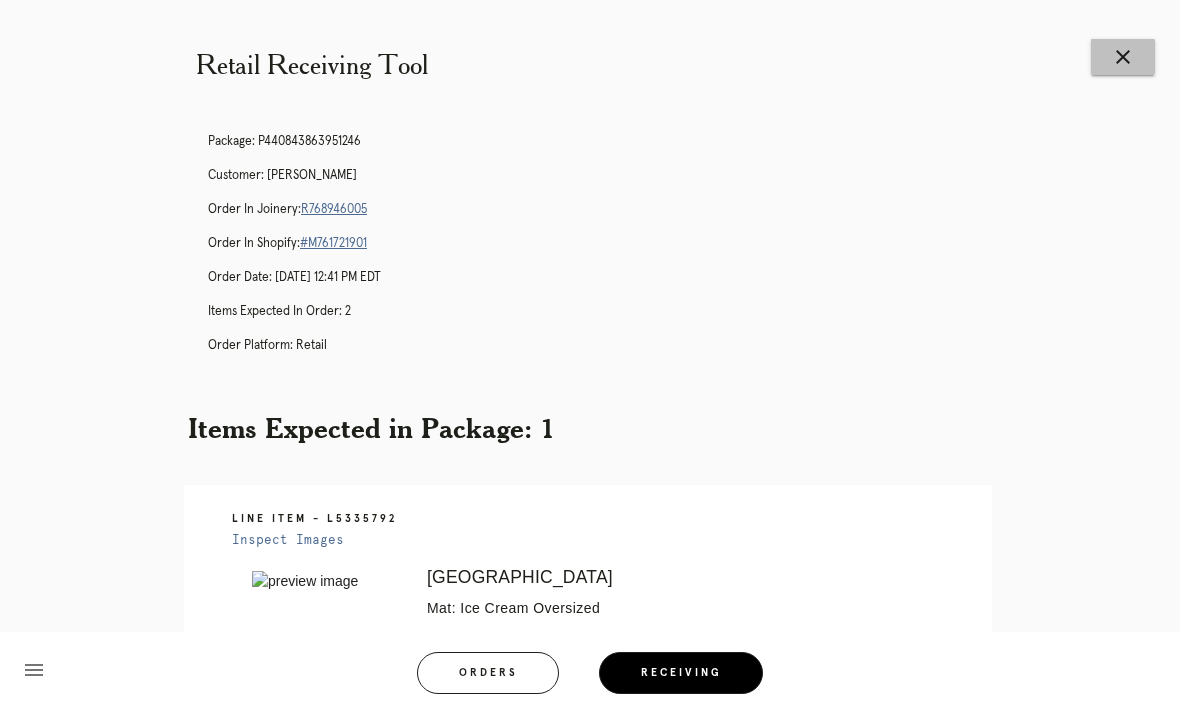 click on "close" at bounding box center [1123, 57] 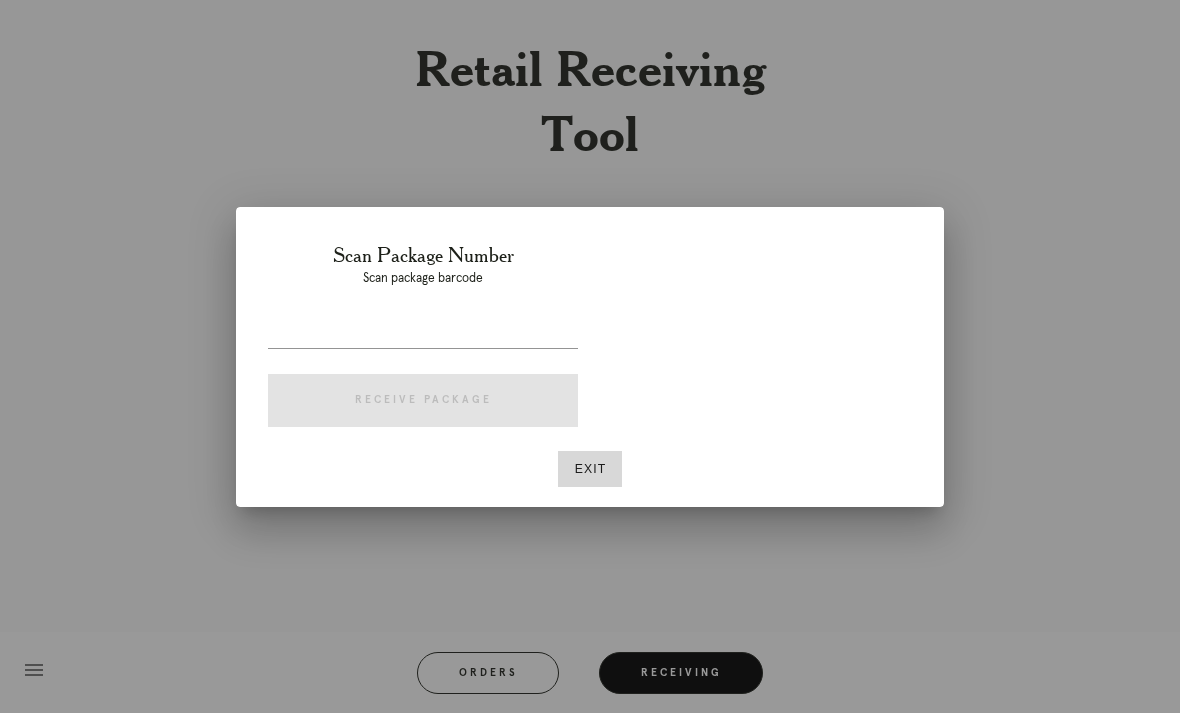 scroll, scrollTop: 0, scrollLeft: 0, axis: both 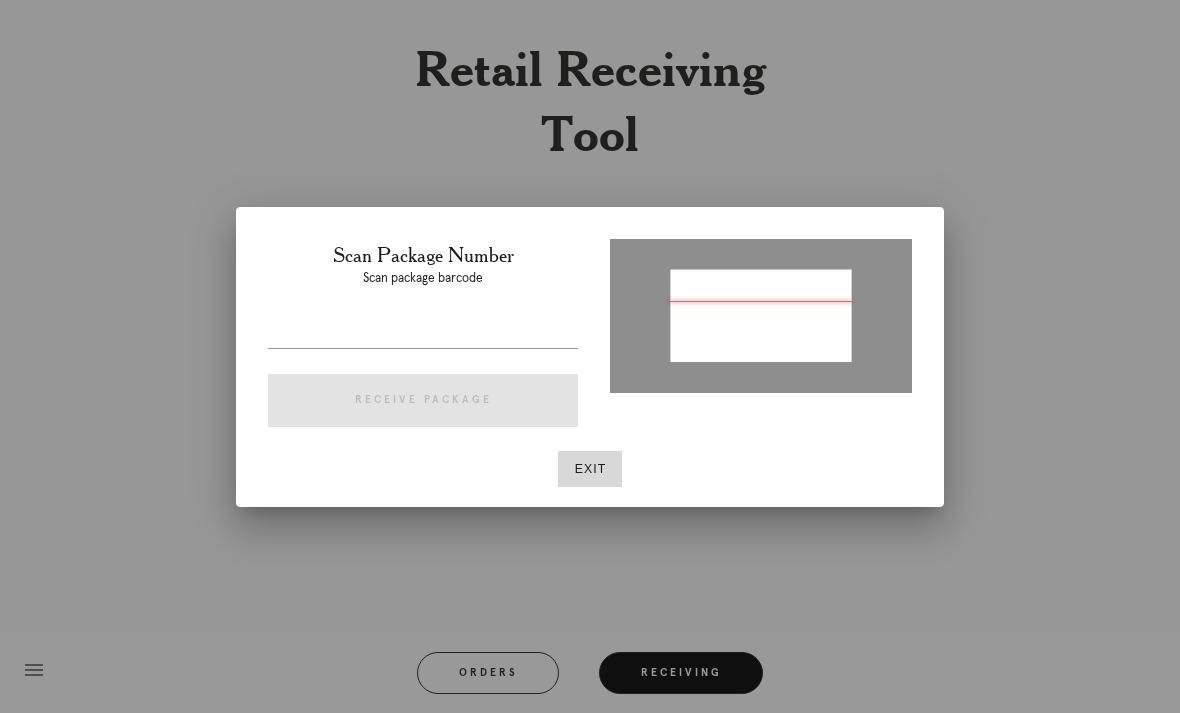 type on "P6591z2887847z2" 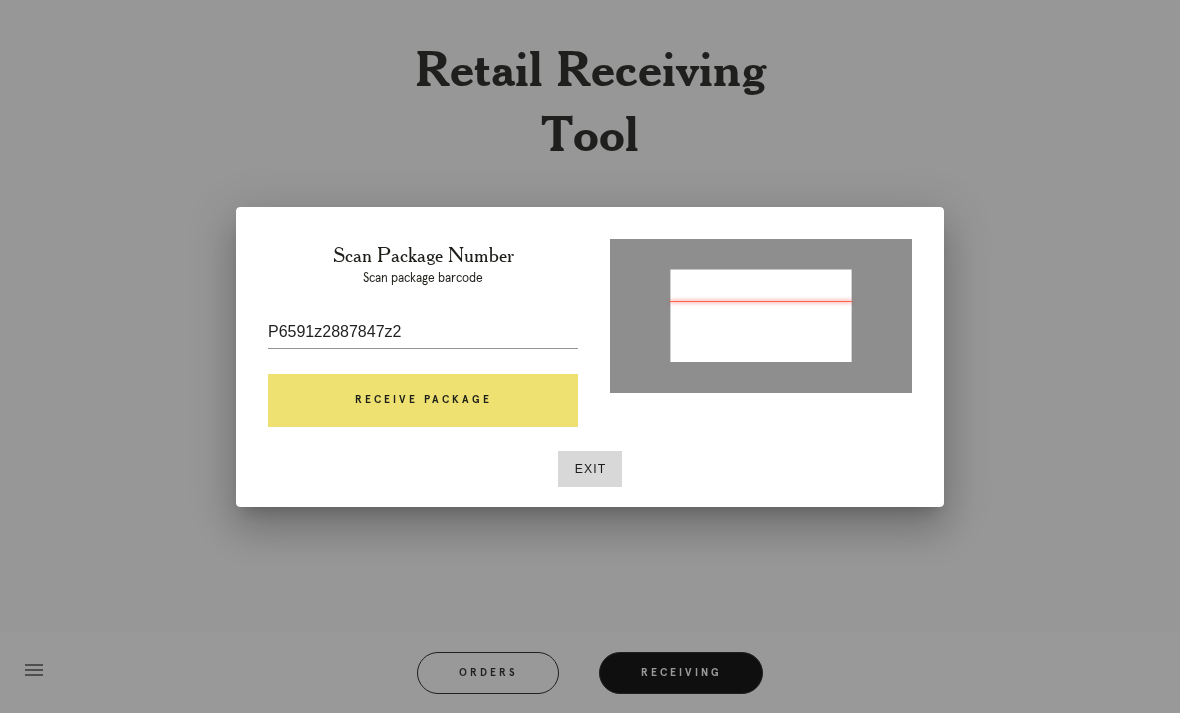 click on "Exit" at bounding box center [590, 469] 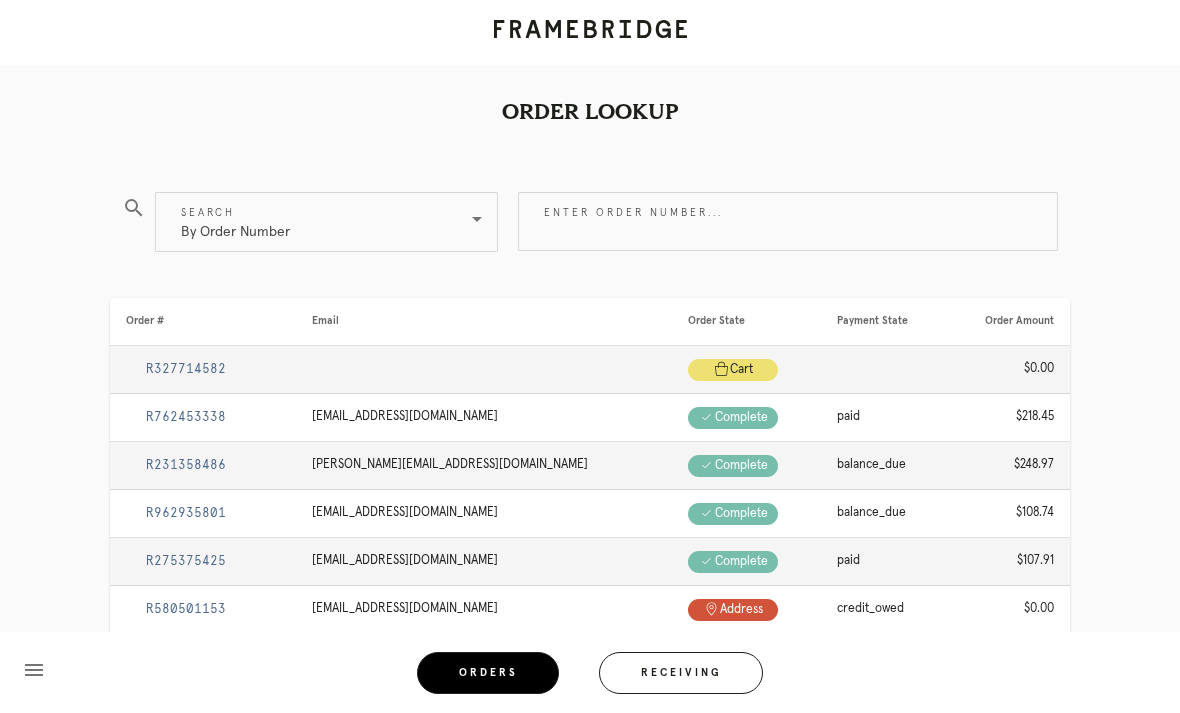 click on "Receiving" at bounding box center [681, 673] 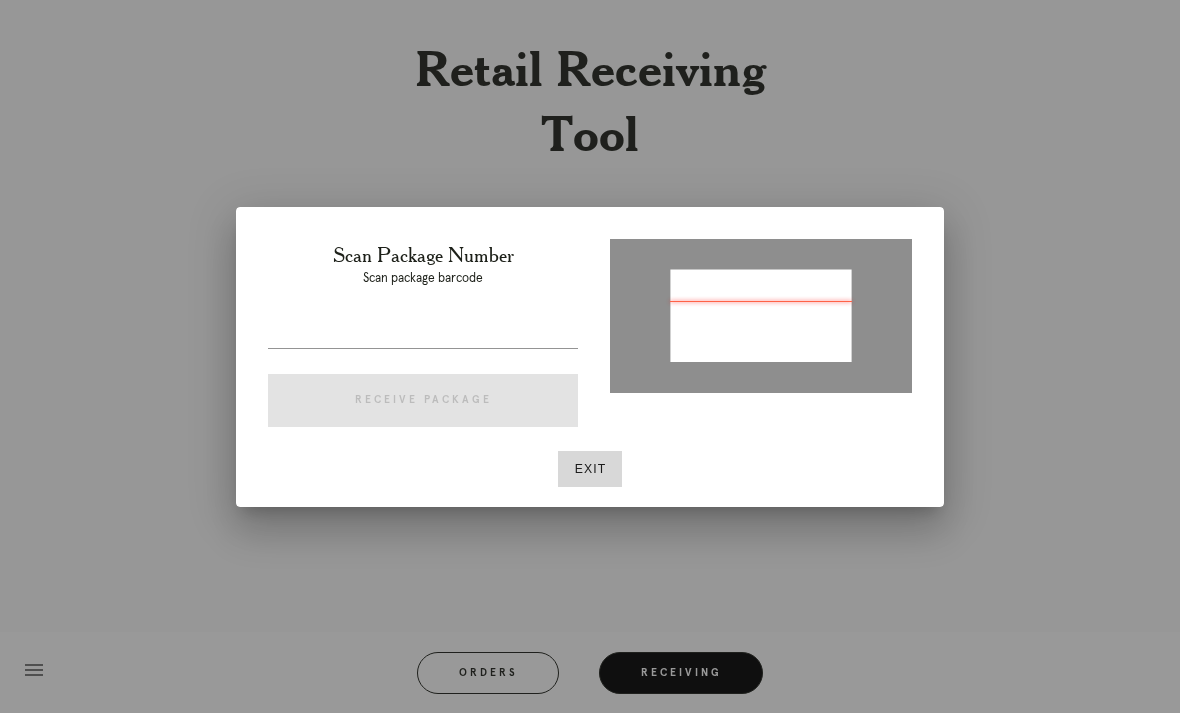 type on "P965916288784712" 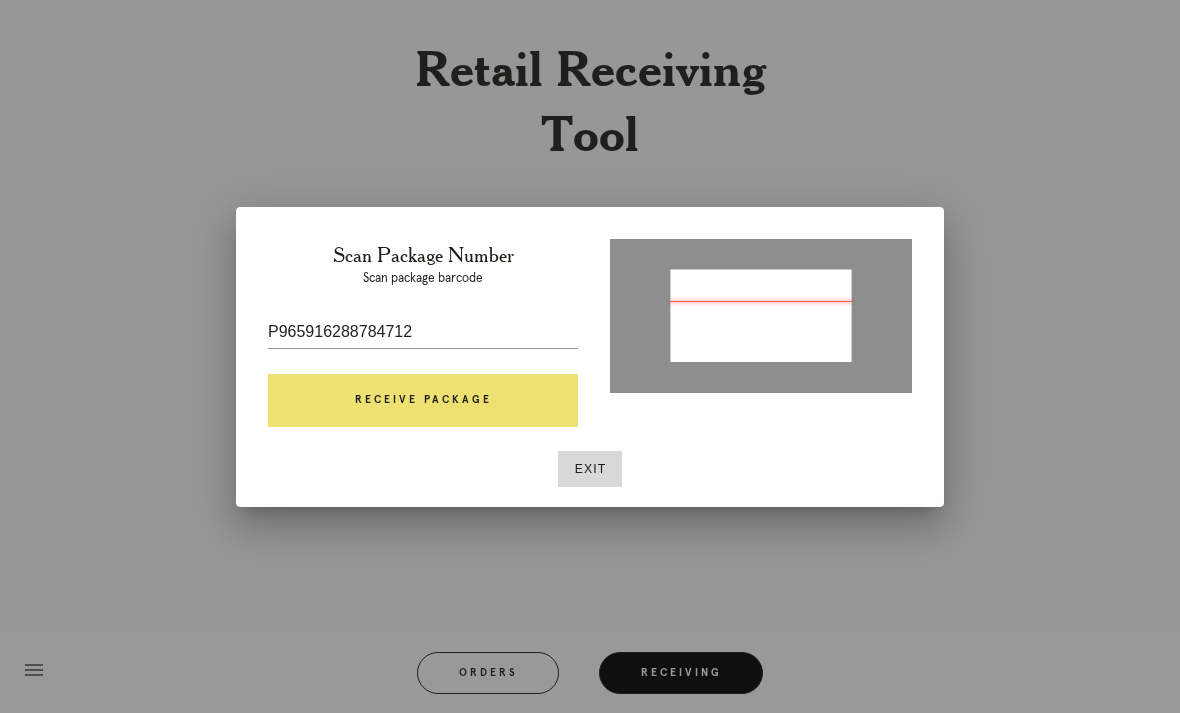 click on "Receive Package" at bounding box center (423, 401) 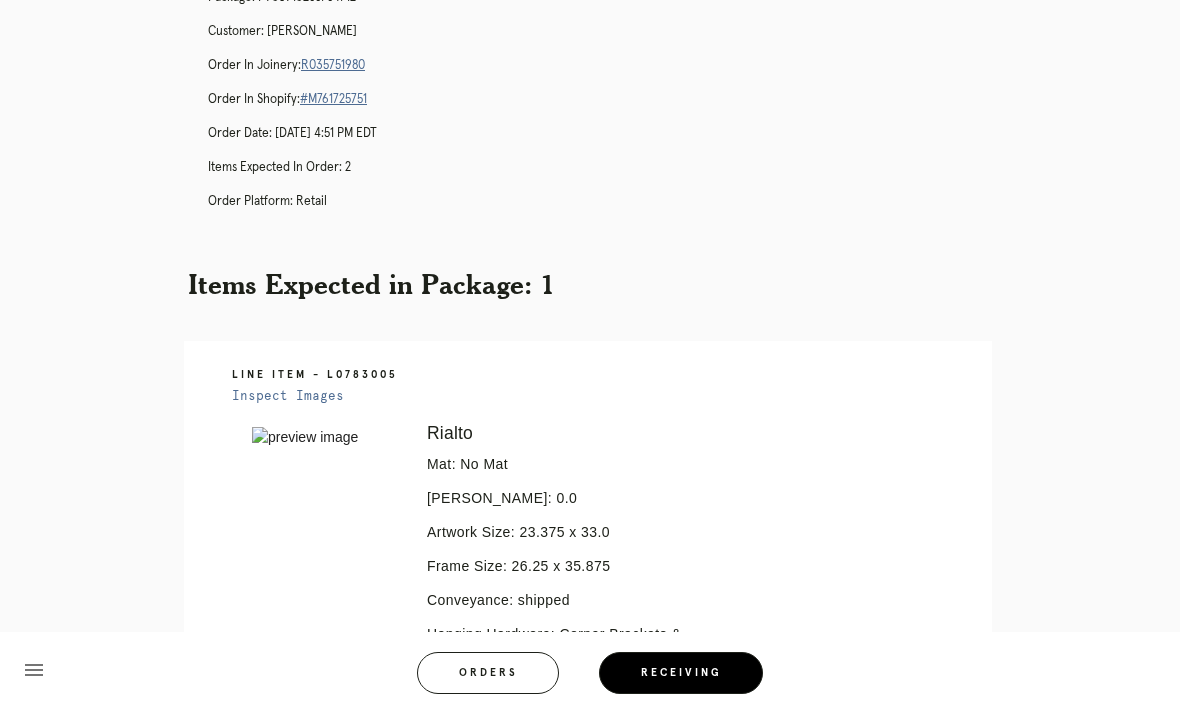 scroll, scrollTop: 0, scrollLeft: 0, axis: both 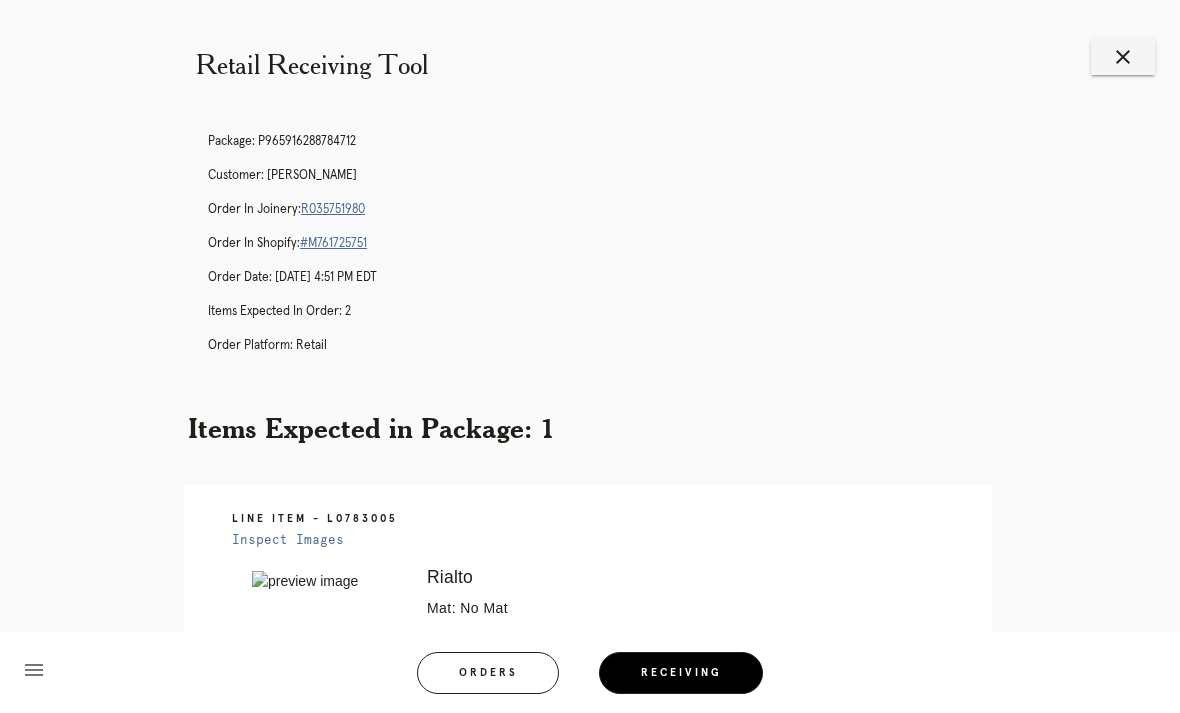 click on "R035751980" at bounding box center [333, 209] 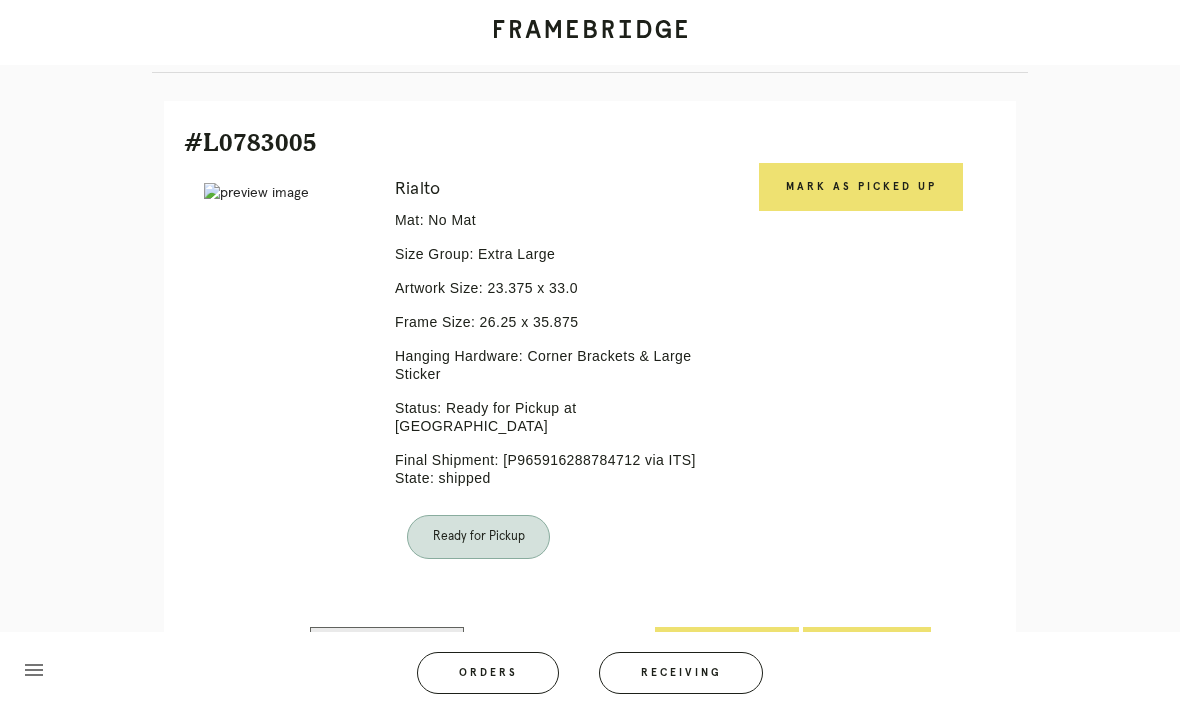 scroll, scrollTop: 419, scrollLeft: 0, axis: vertical 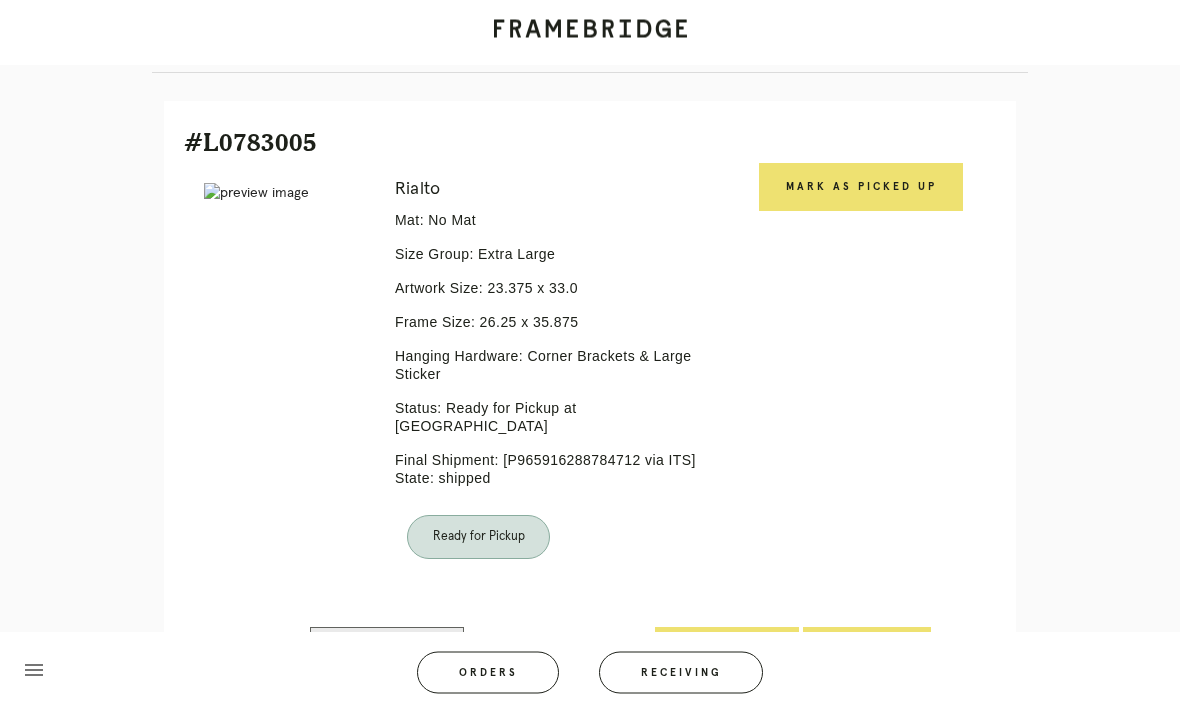 click on "Mark as Picked Up" at bounding box center (861, 188) 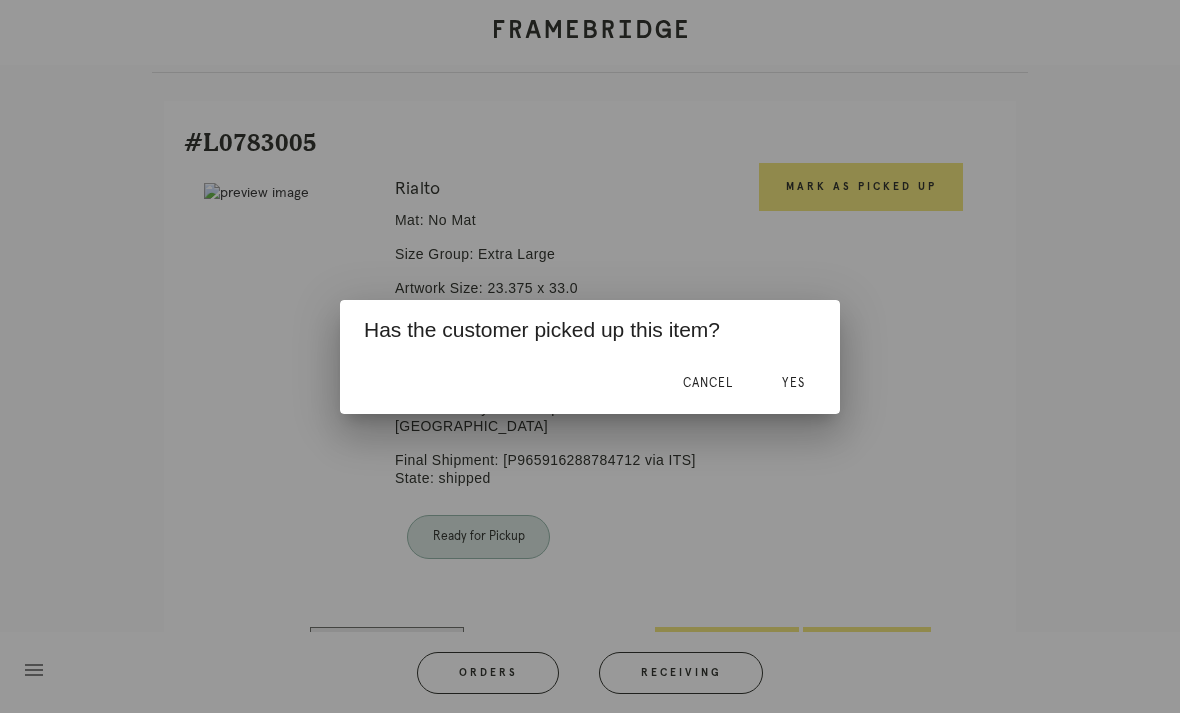 click on "Yes" at bounding box center (793, 384) 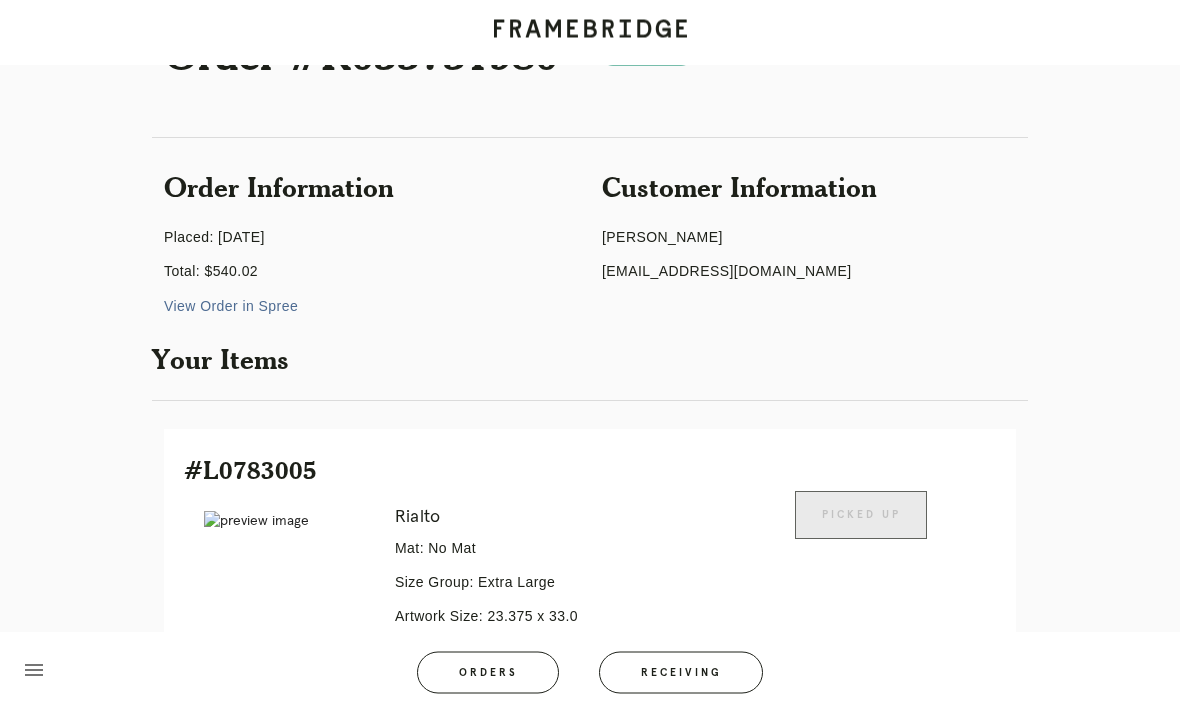 scroll, scrollTop: 0, scrollLeft: 0, axis: both 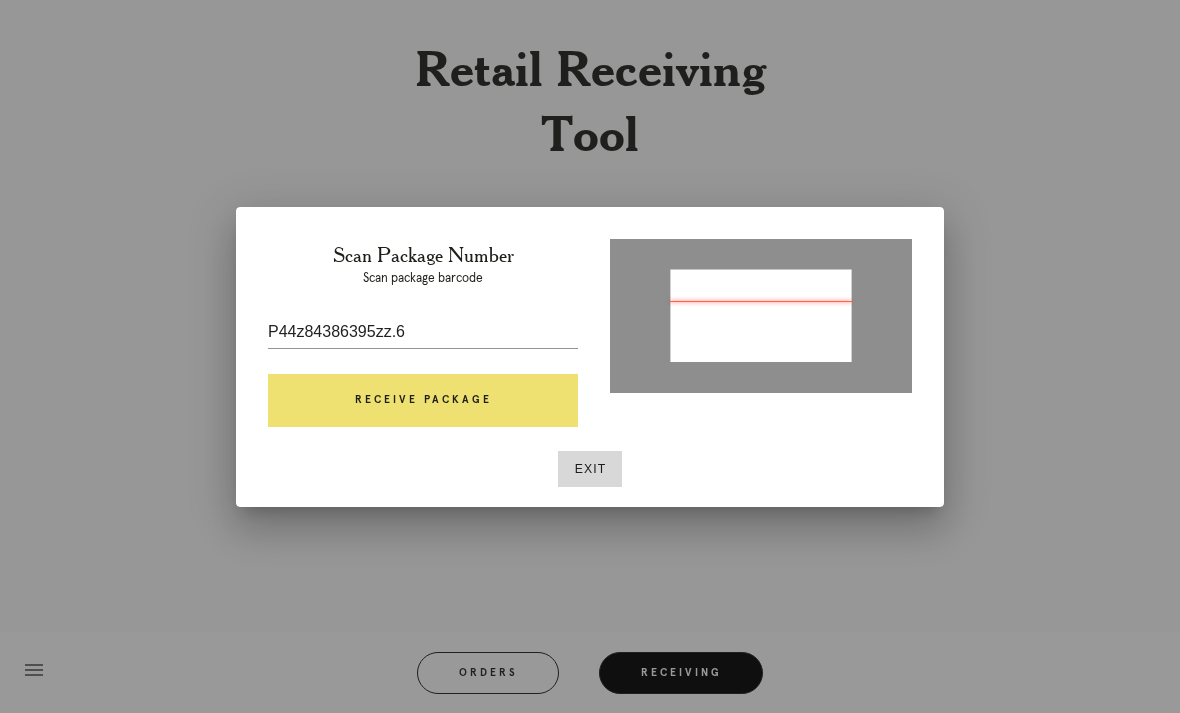 type on "P440843863951246" 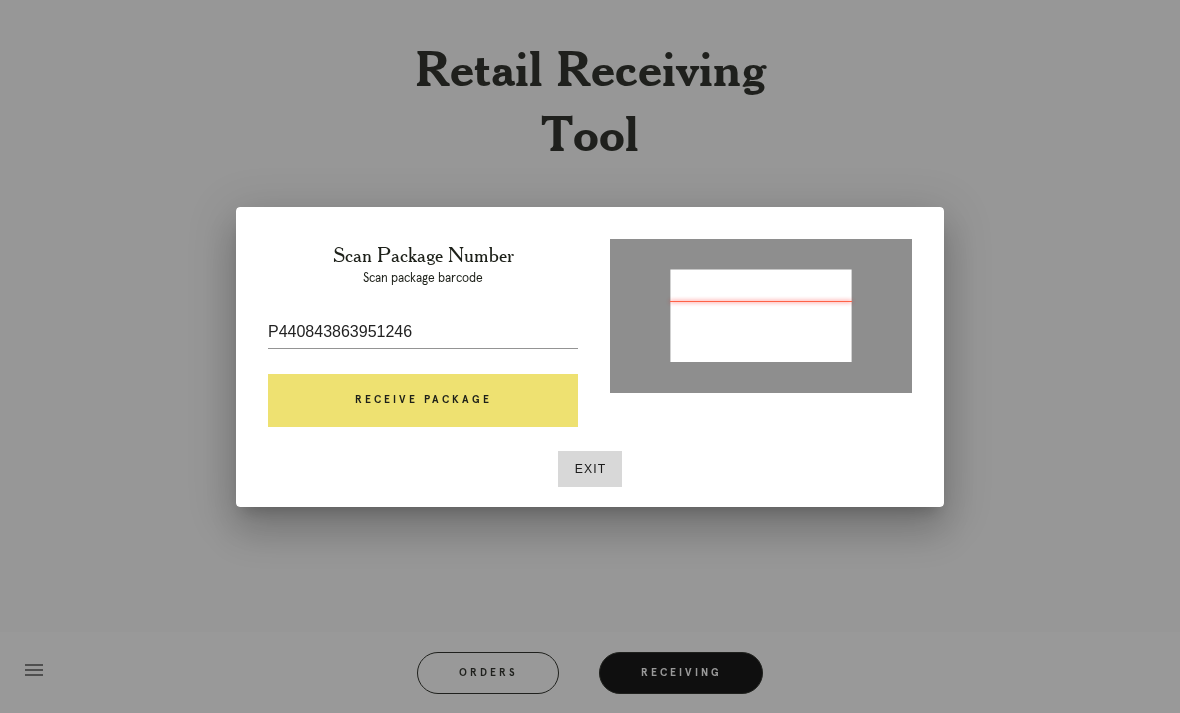 click on "Receive Package" at bounding box center (423, 401) 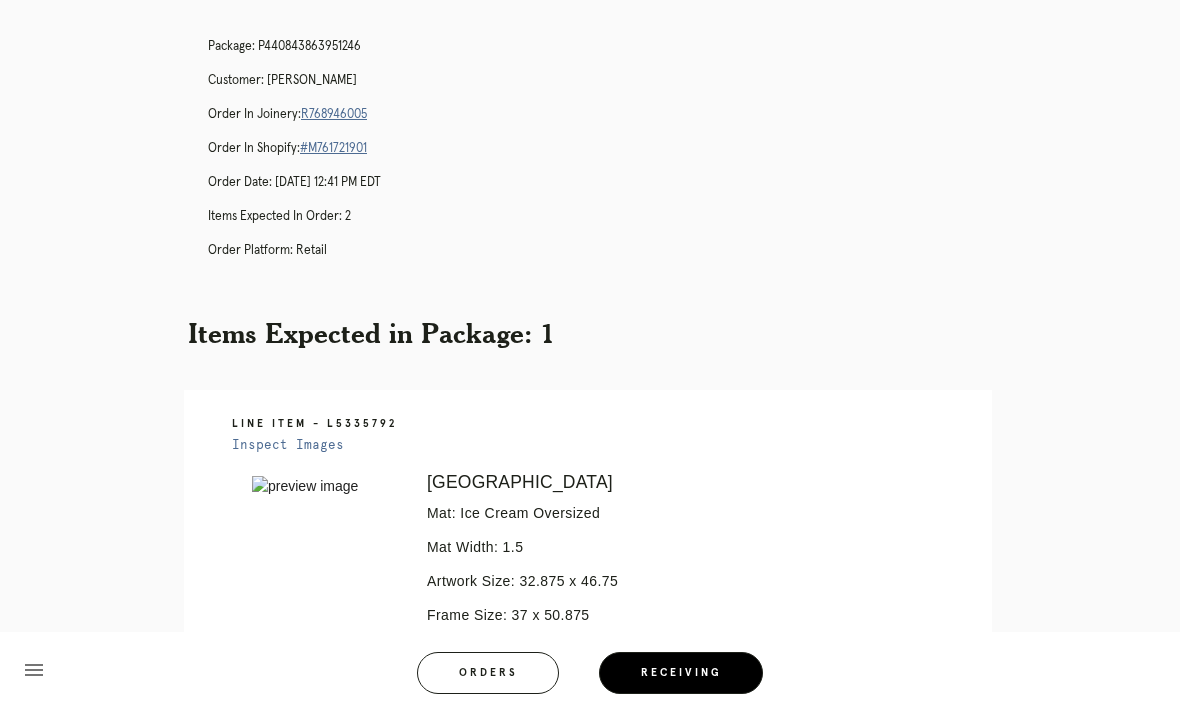 scroll, scrollTop: 0, scrollLeft: 0, axis: both 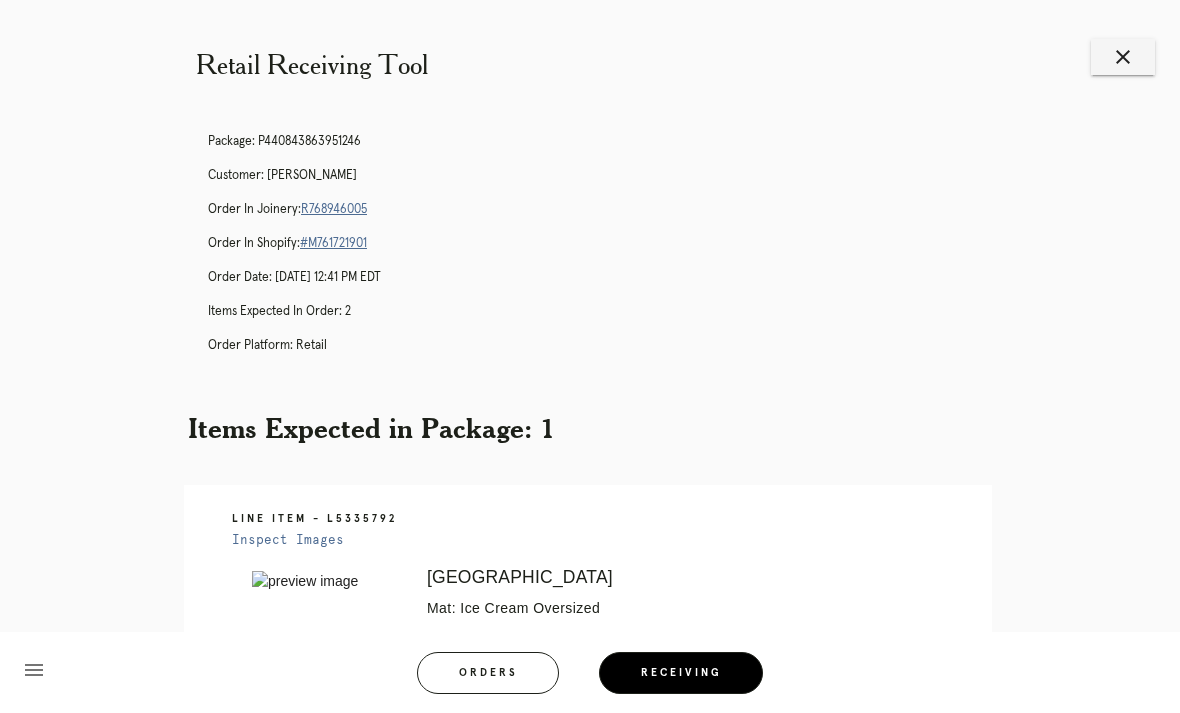 click on "close" at bounding box center [1123, 57] 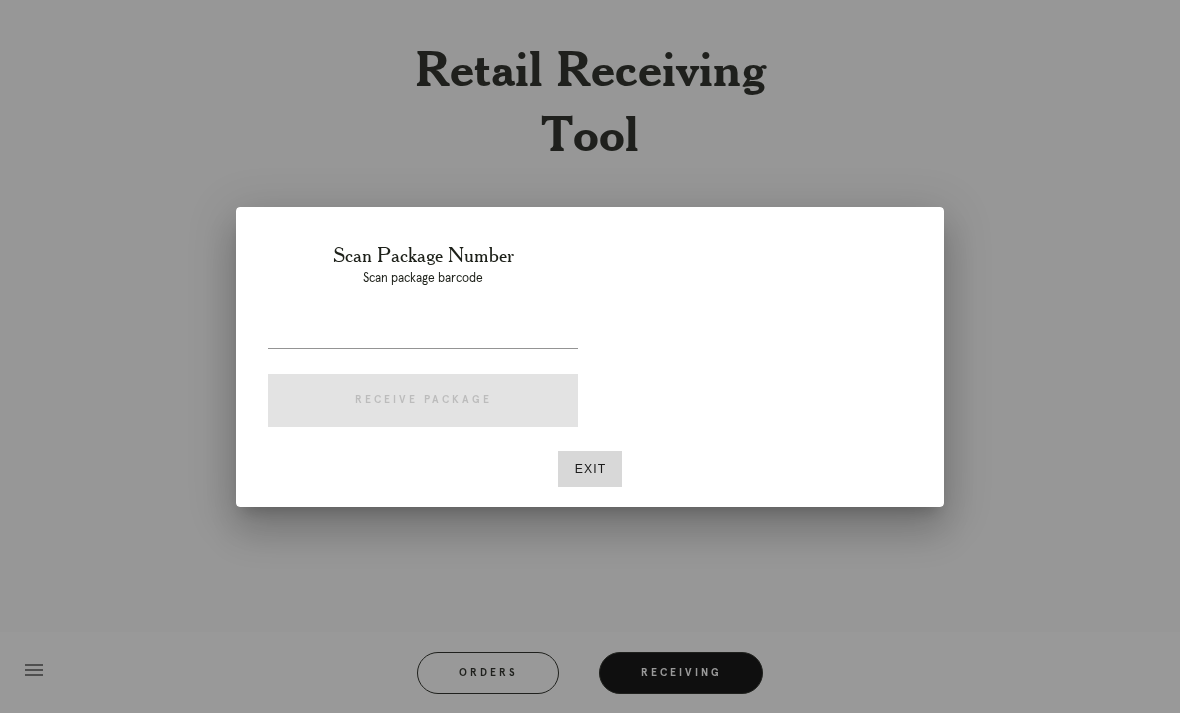 scroll, scrollTop: 0, scrollLeft: 0, axis: both 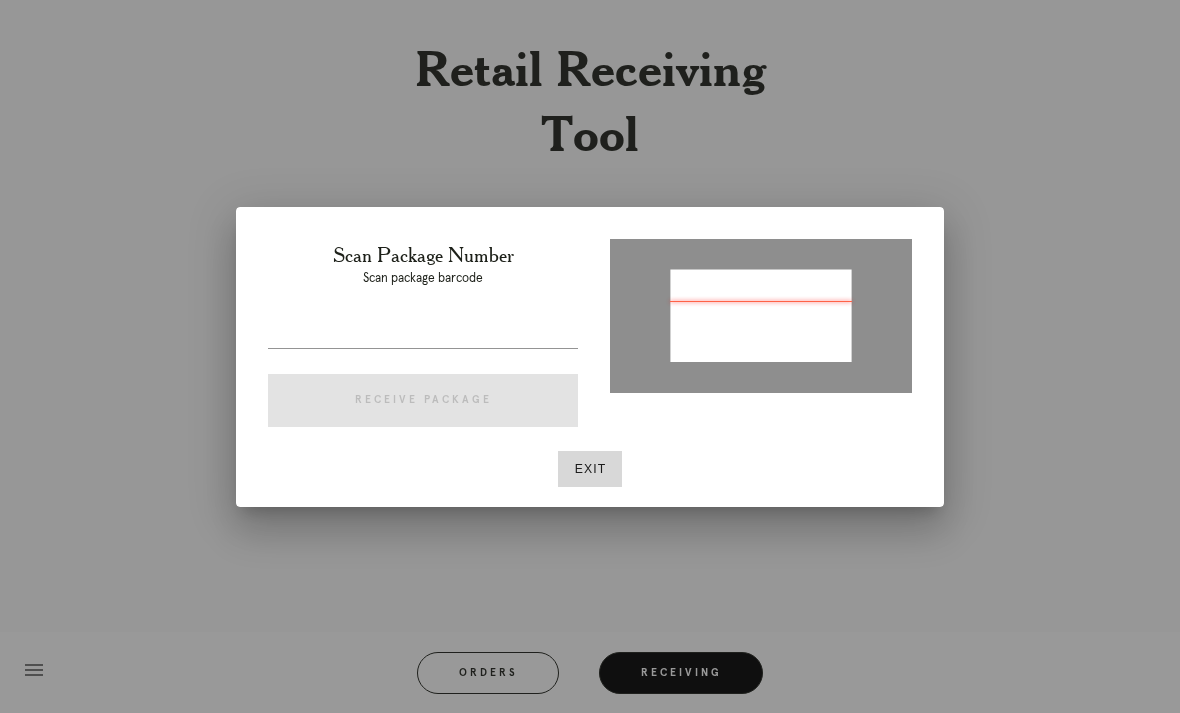 type on "P467368216439228" 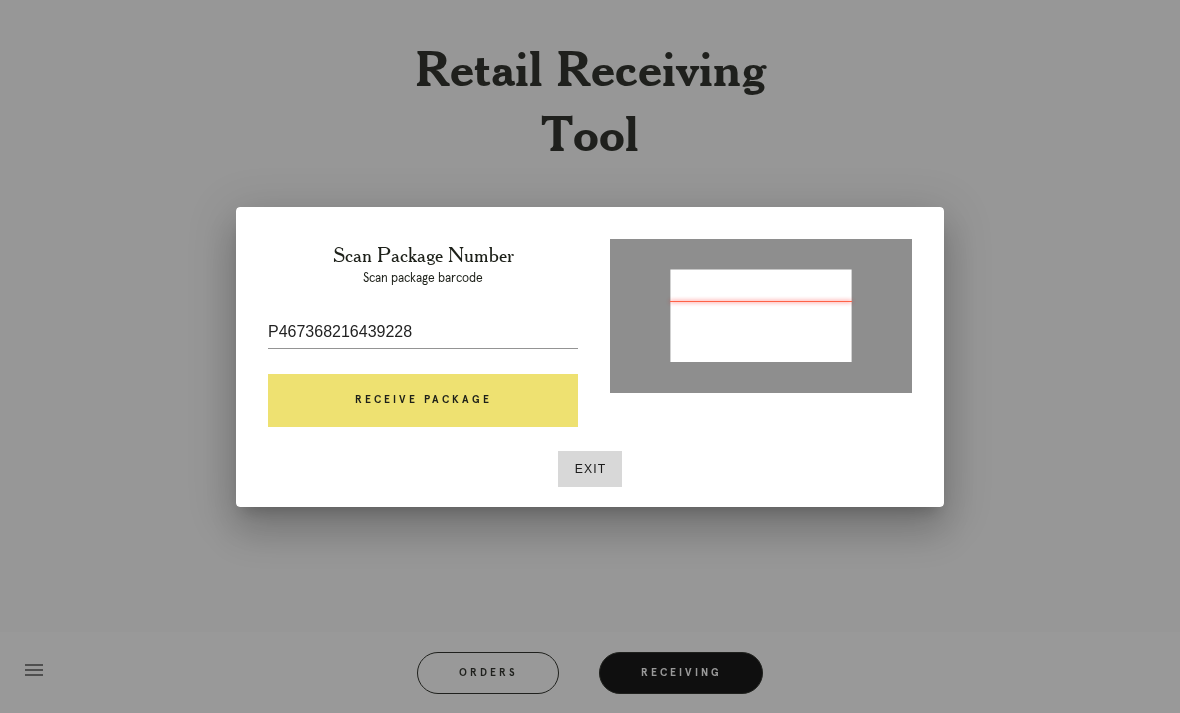click on "Receive Package" at bounding box center [423, 401] 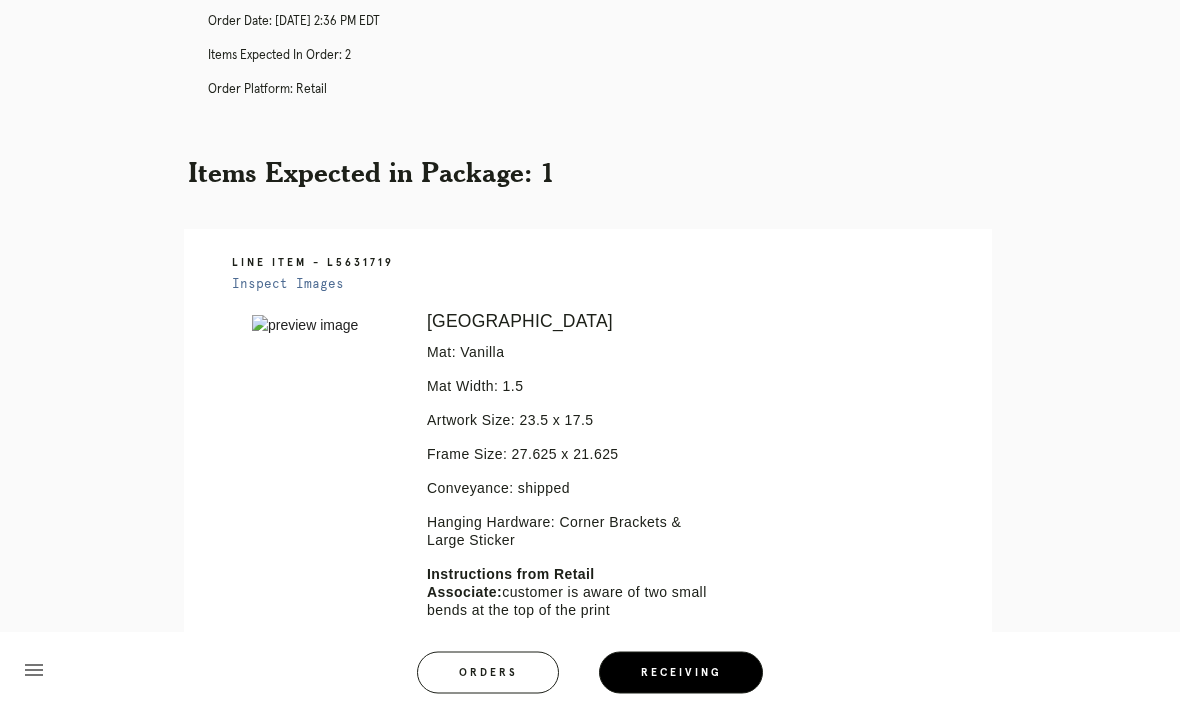 scroll, scrollTop: 0, scrollLeft: 0, axis: both 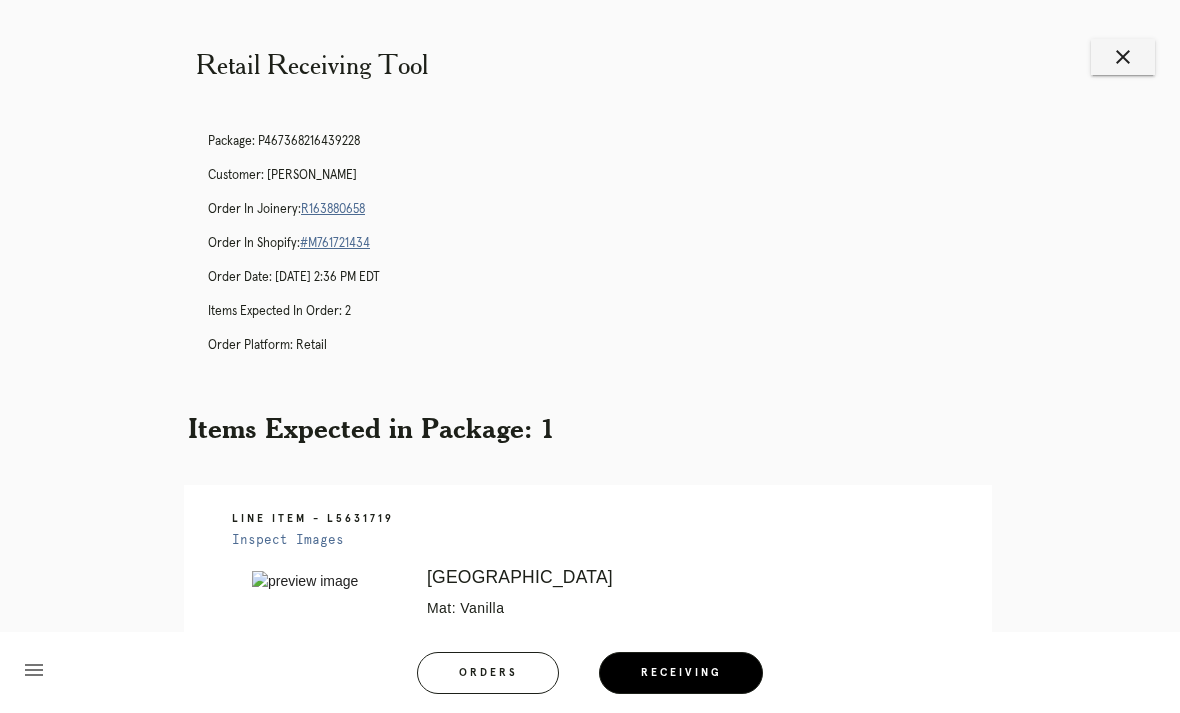 click on "R163880658" at bounding box center [333, 209] 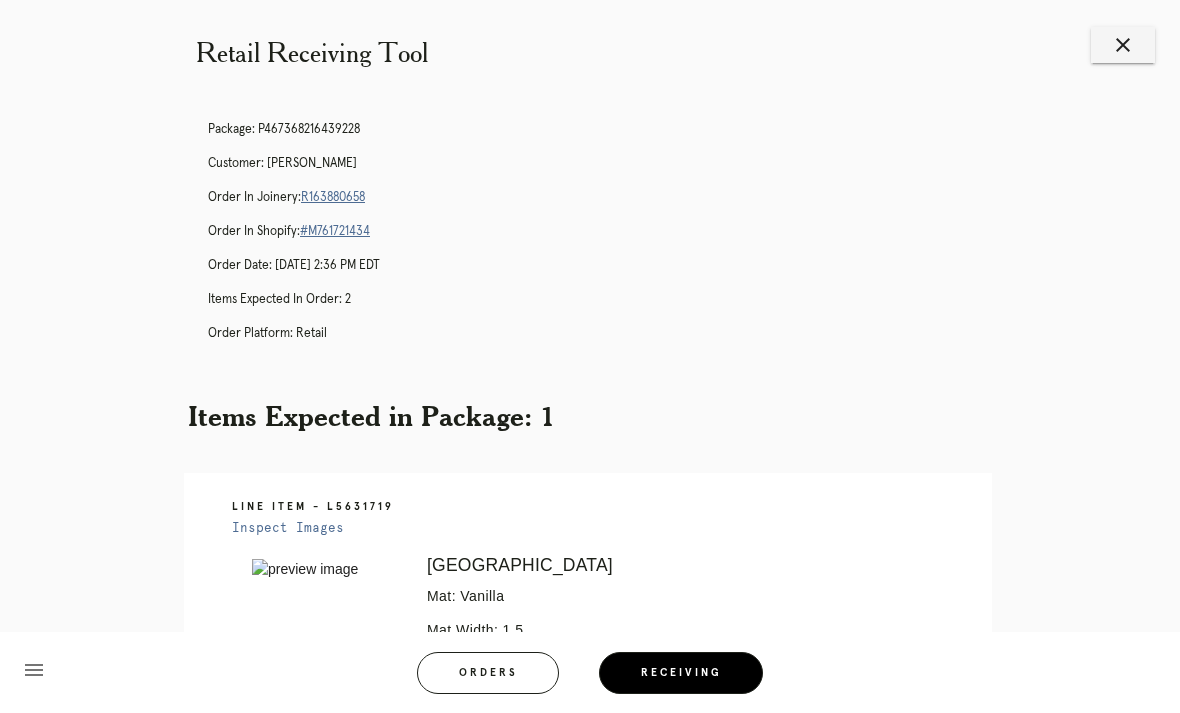 scroll, scrollTop: 0, scrollLeft: 0, axis: both 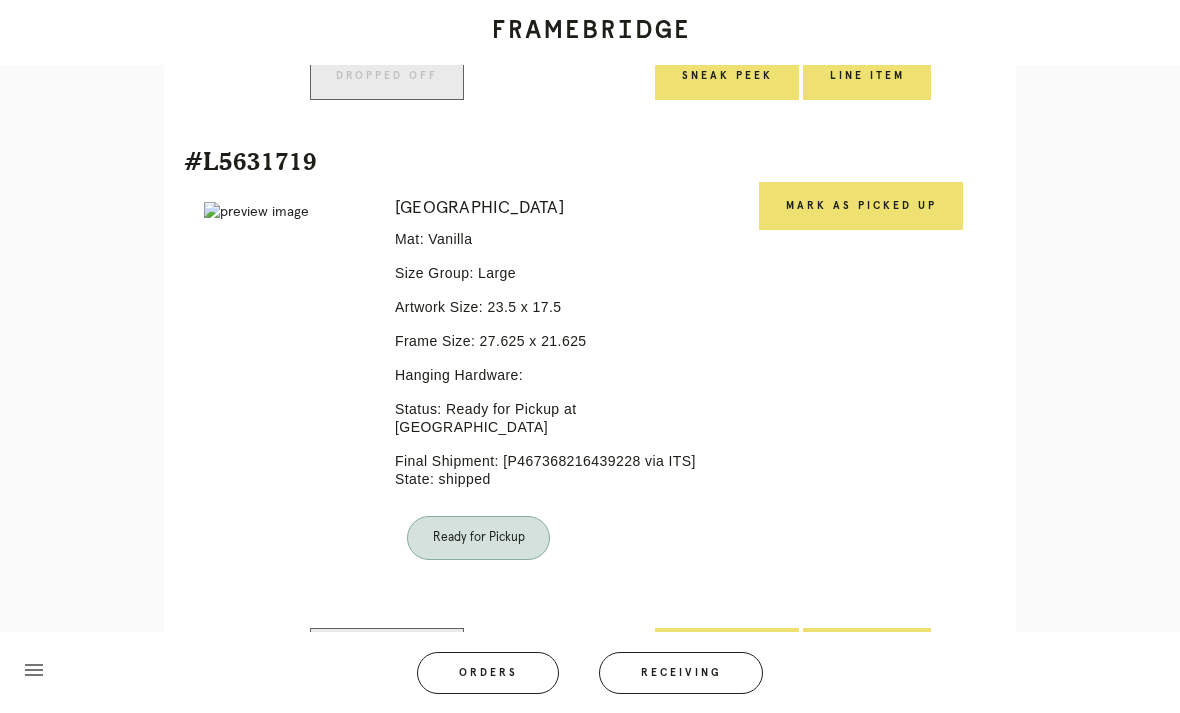 click on "Mark as Picked Up" at bounding box center [861, 206] 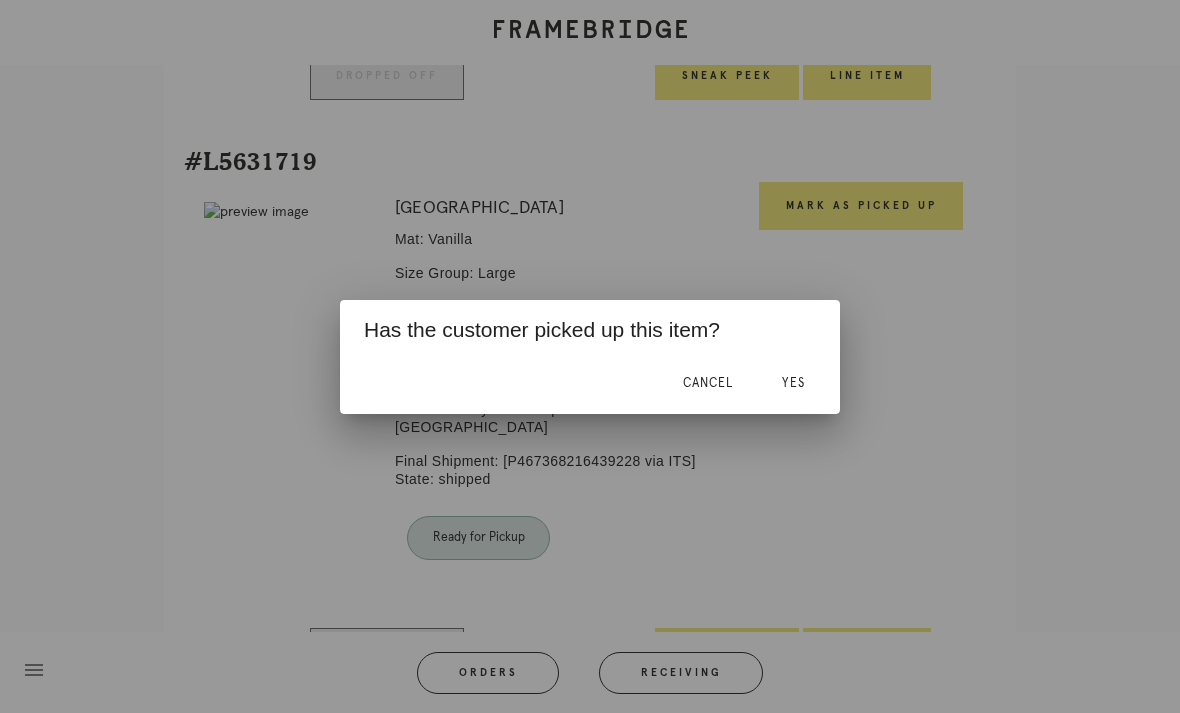 click on "Yes" at bounding box center (793, 384) 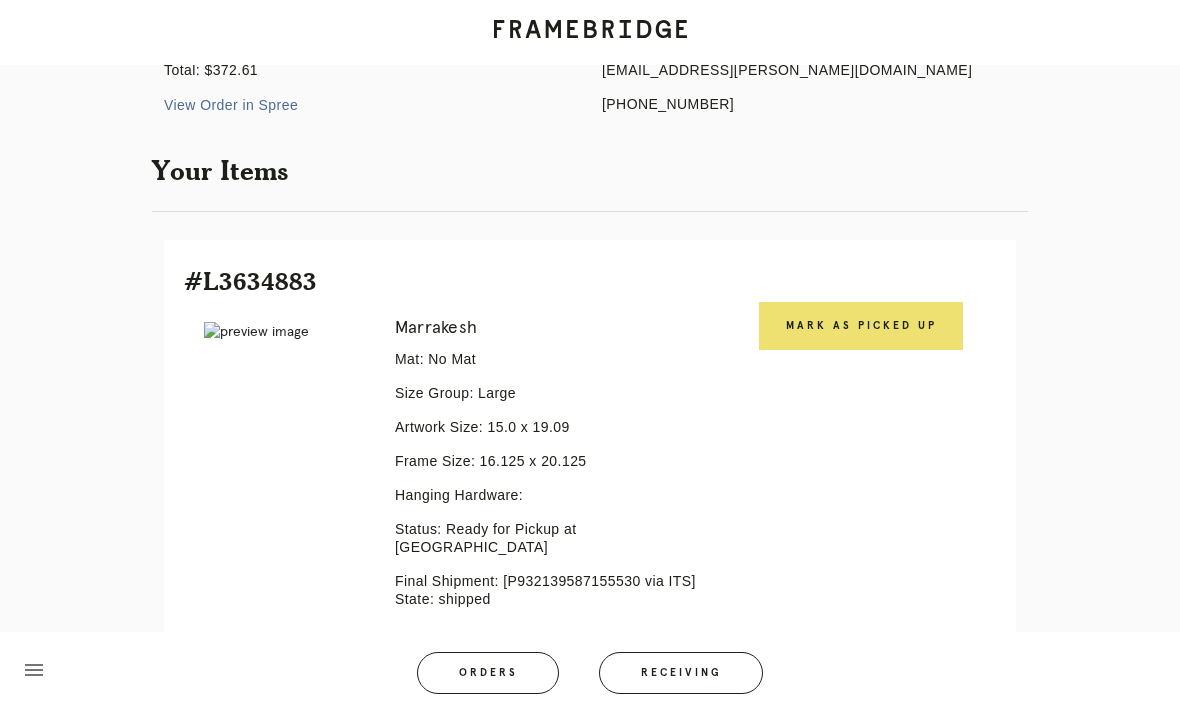 scroll, scrollTop: 295, scrollLeft: 0, axis: vertical 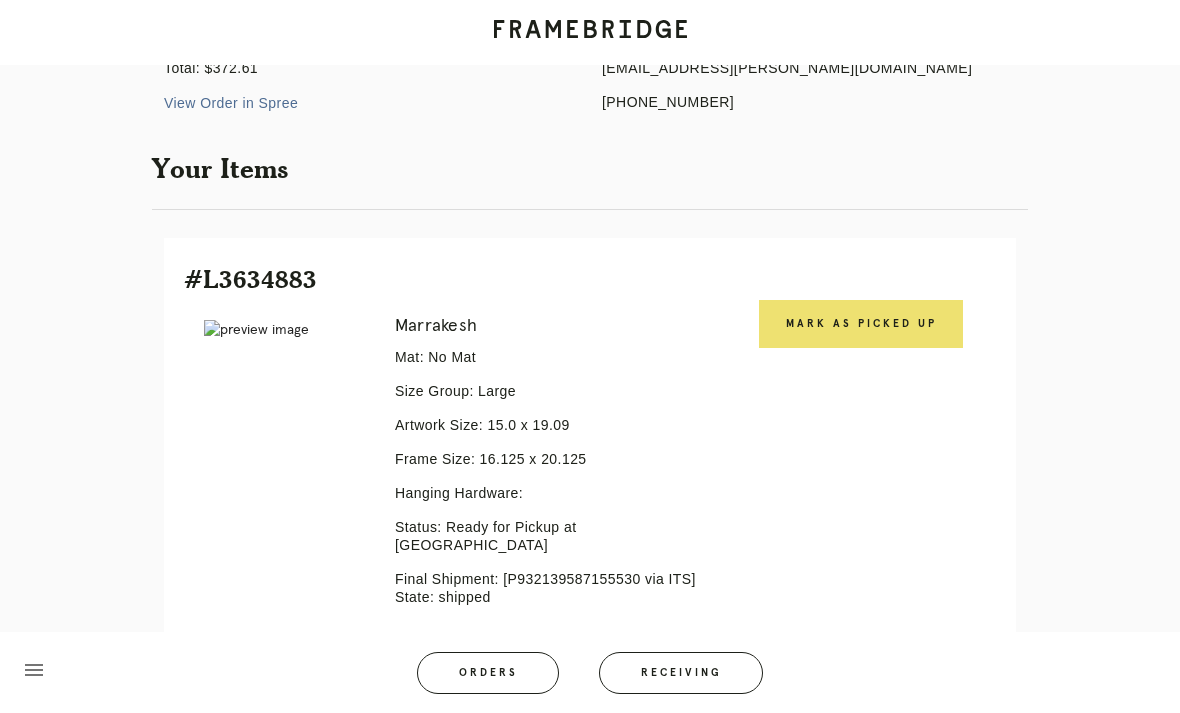 click on "Mark as Picked Up" at bounding box center (861, 324) 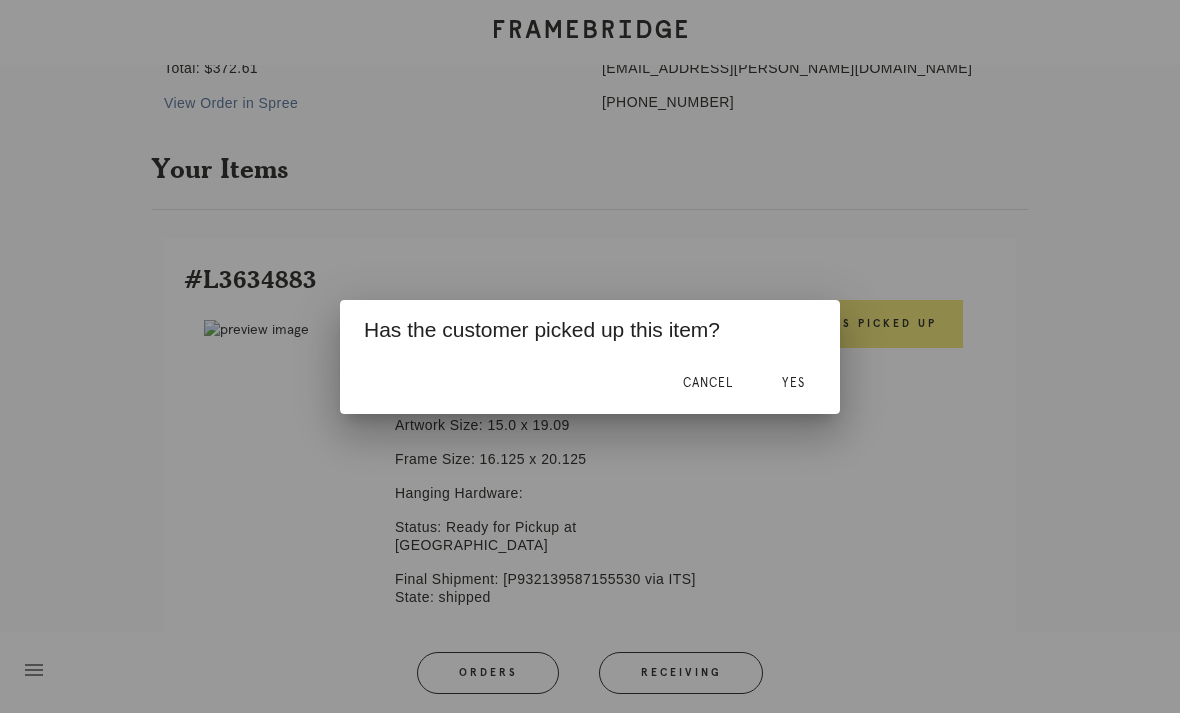 click on "Yes" at bounding box center [793, 383] 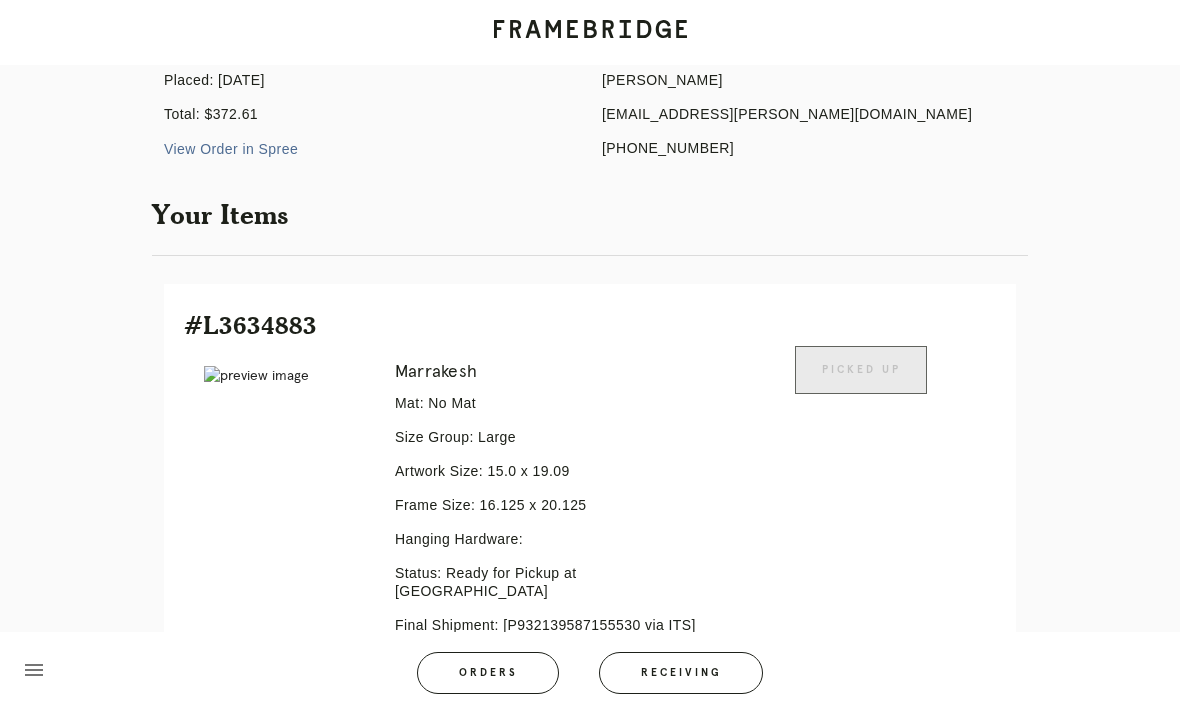 scroll, scrollTop: 253, scrollLeft: 0, axis: vertical 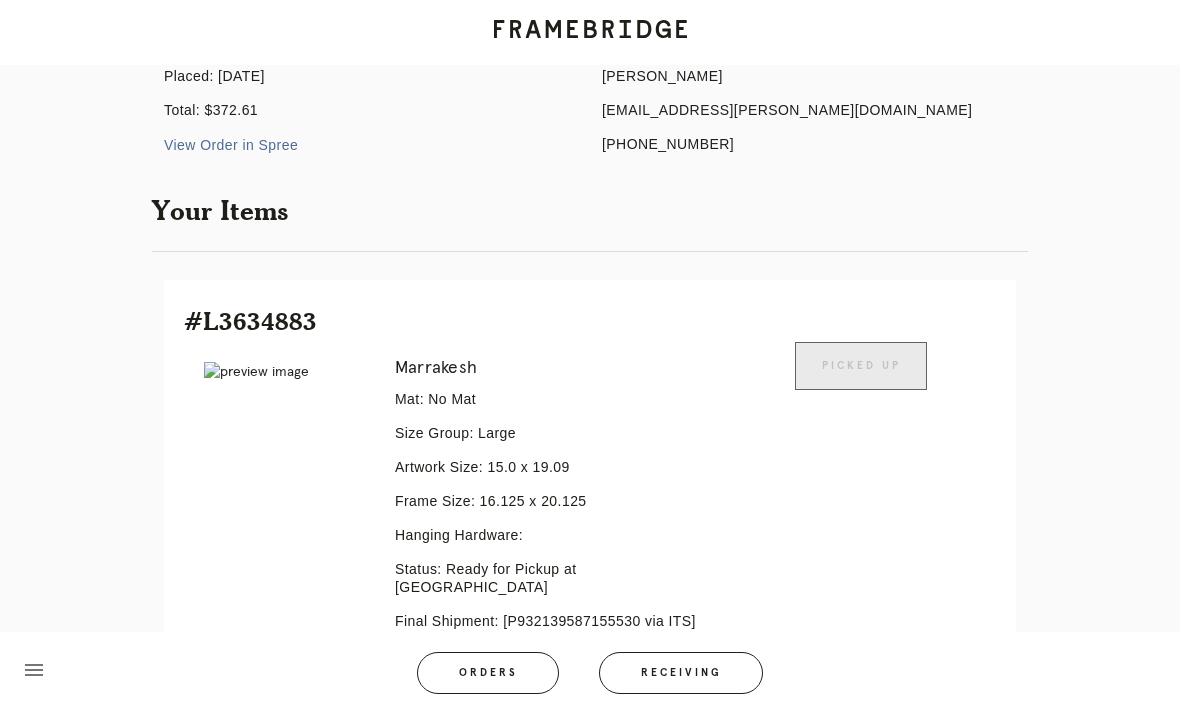 click on "Receiving" at bounding box center (681, 673) 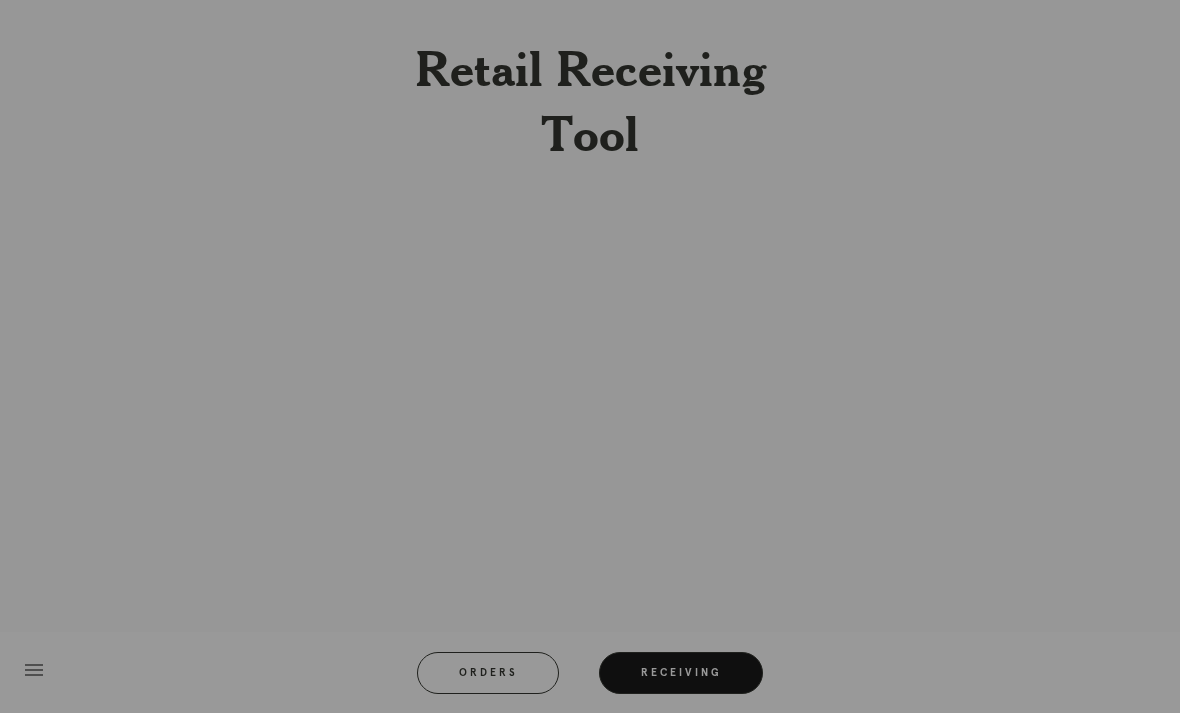 scroll, scrollTop: 64, scrollLeft: 0, axis: vertical 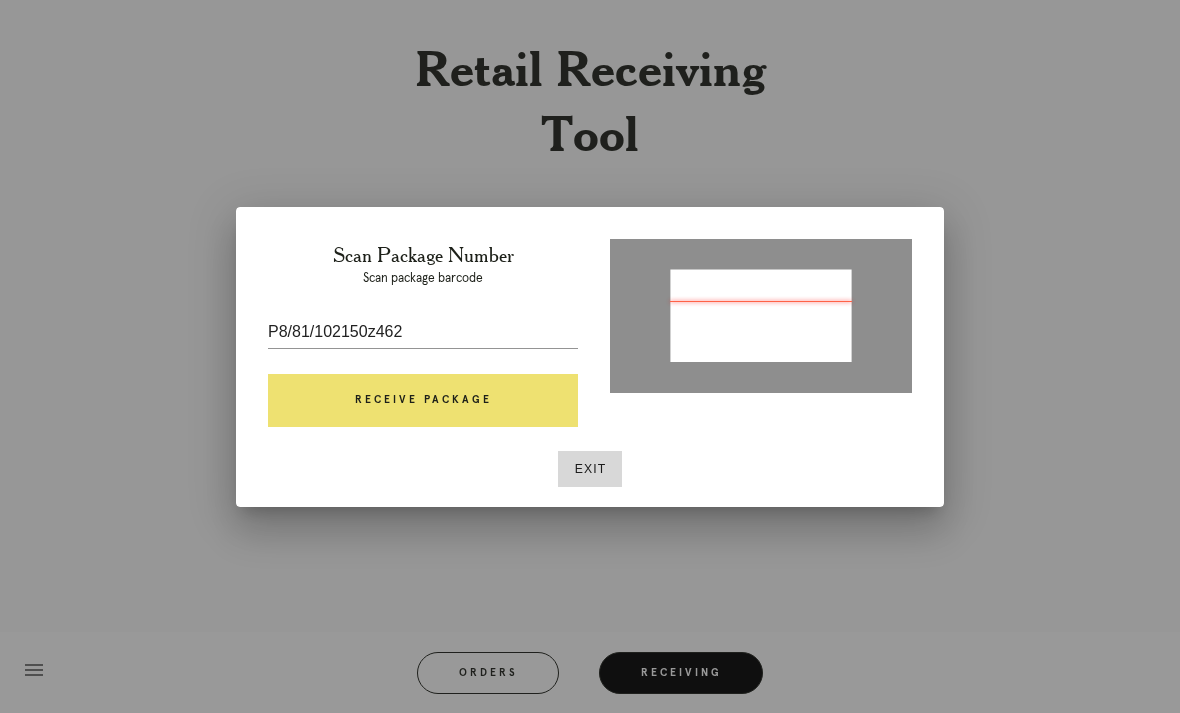 type on "P808101021502462" 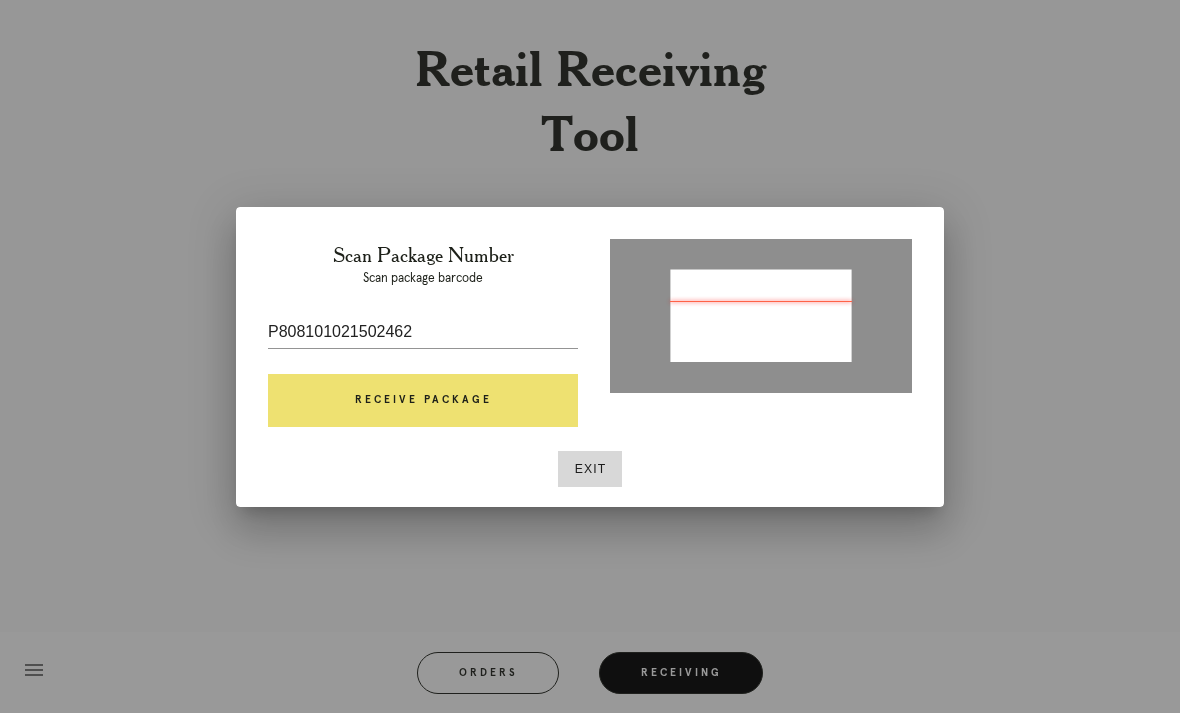 click on "Receive Package" at bounding box center [423, 401] 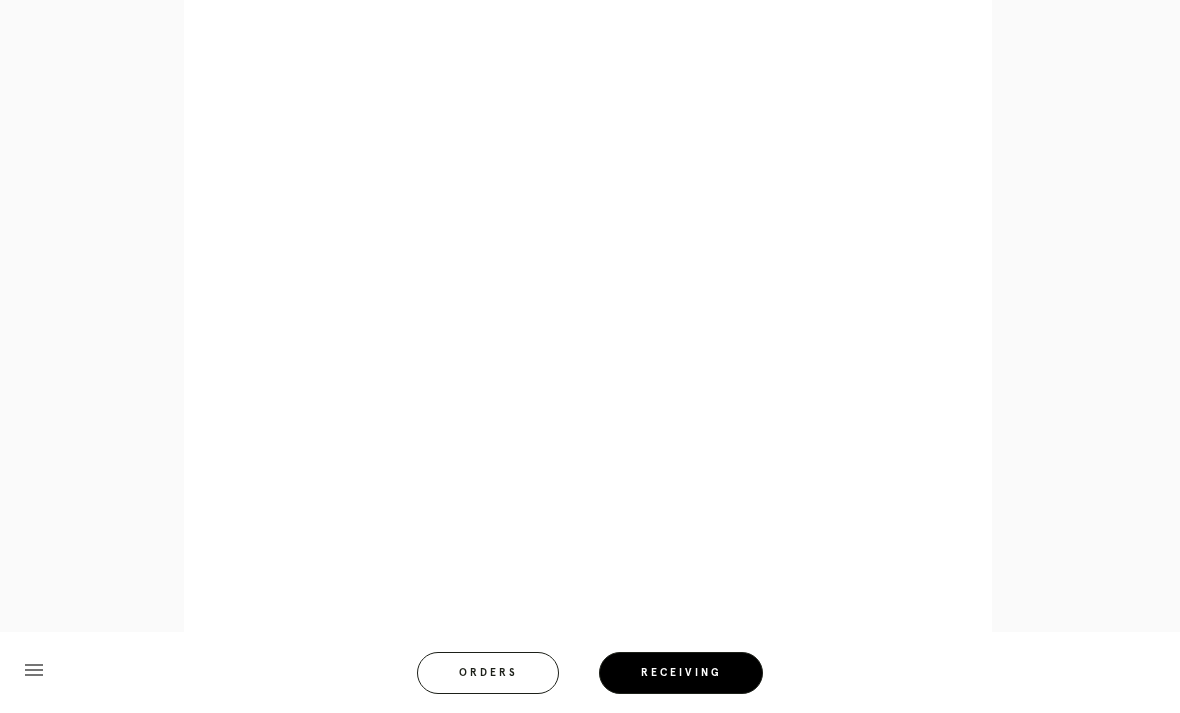 scroll, scrollTop: 958, scrollLeft: 0, axis: vertical 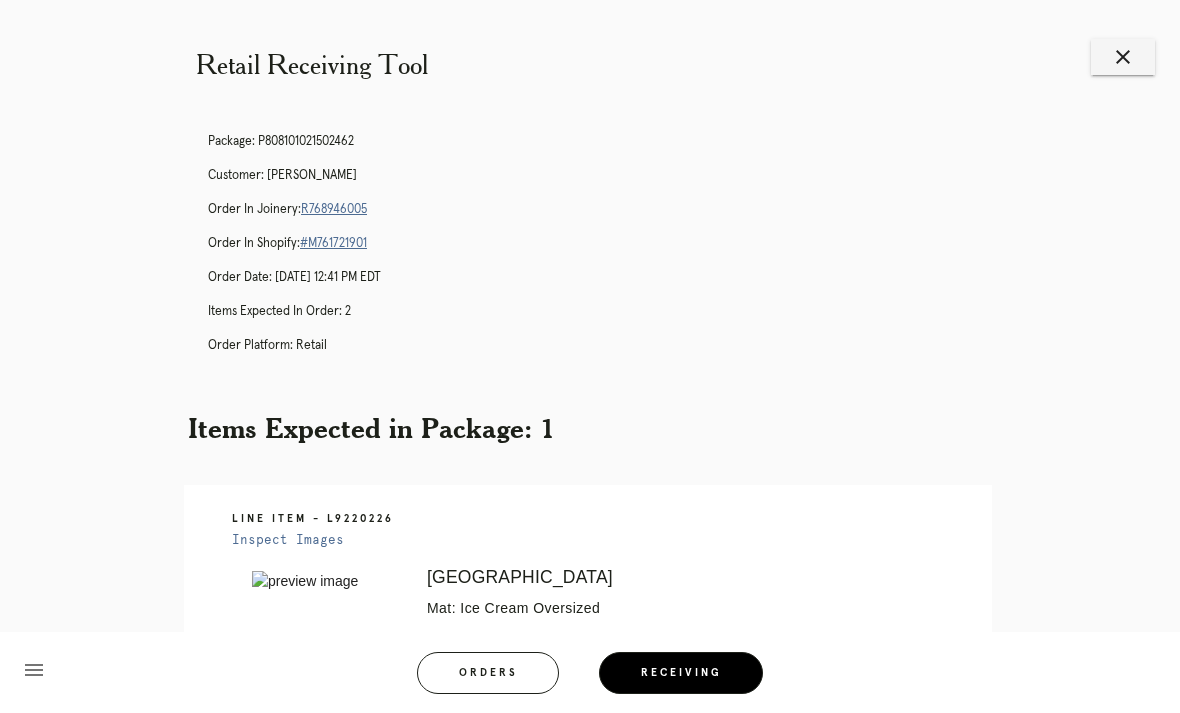 click on "R768946005" at bounding box center (334, 209) 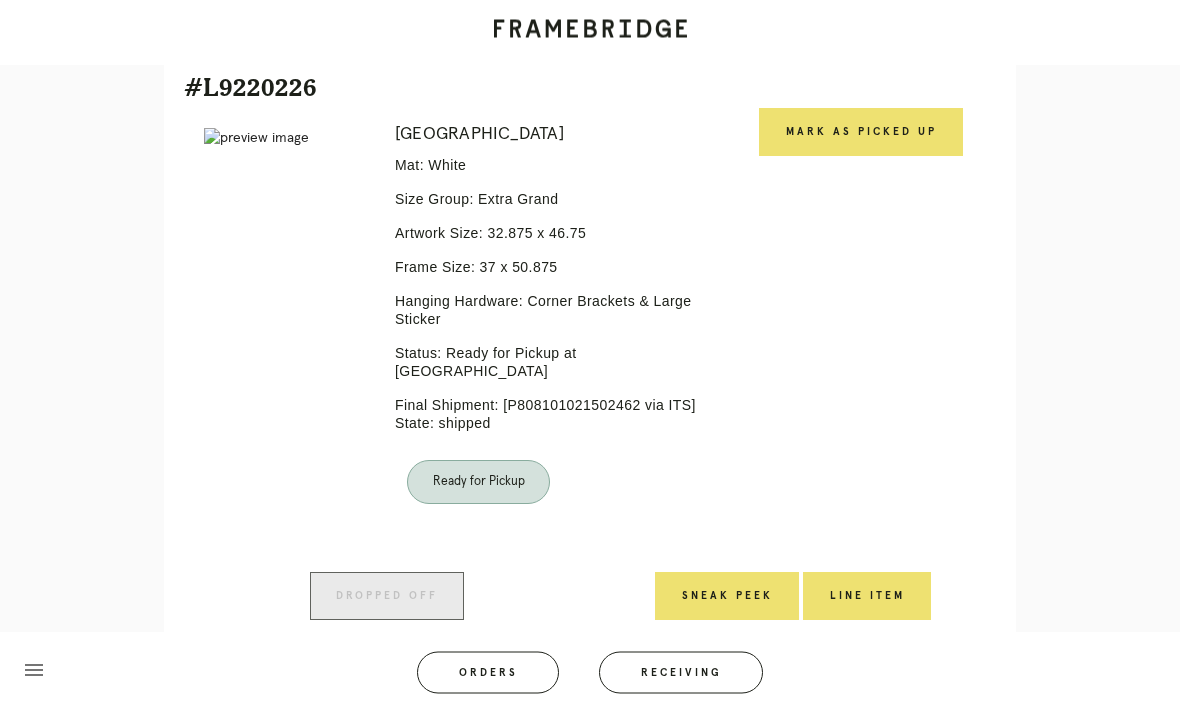 scroll, scrollTop: 488, scrollLeft: 0, axis: vertical 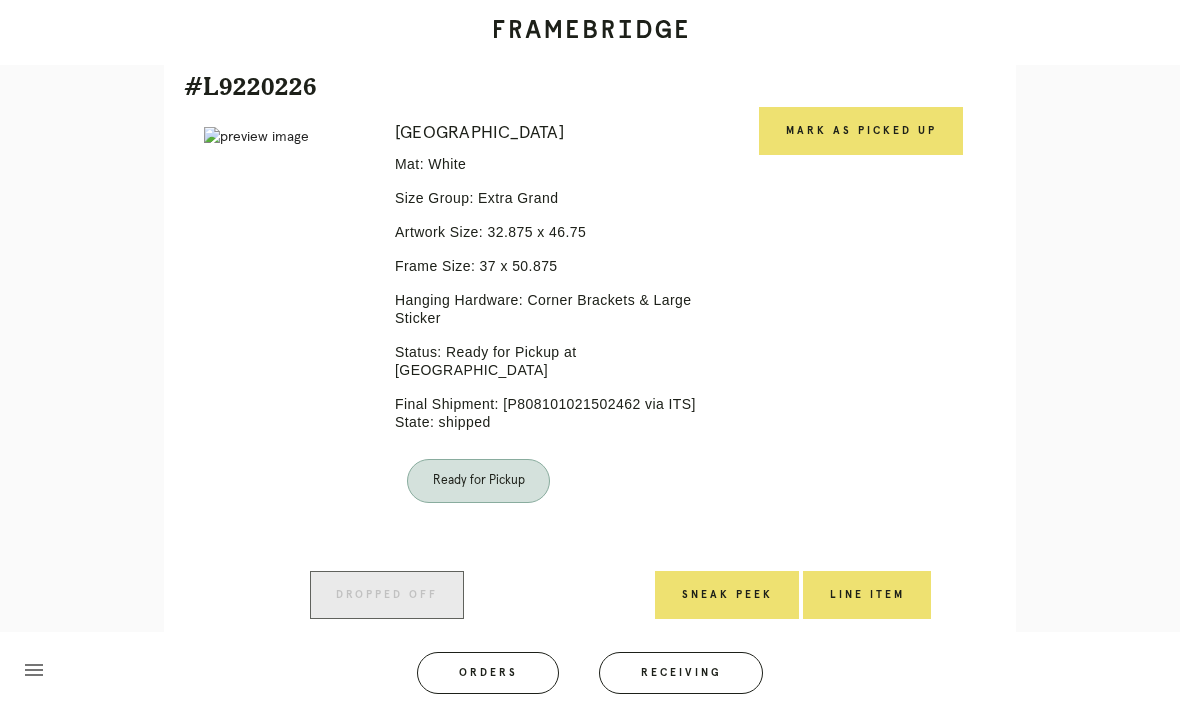 click on "Mark as Picked Up" at bounding box center (861, 131) 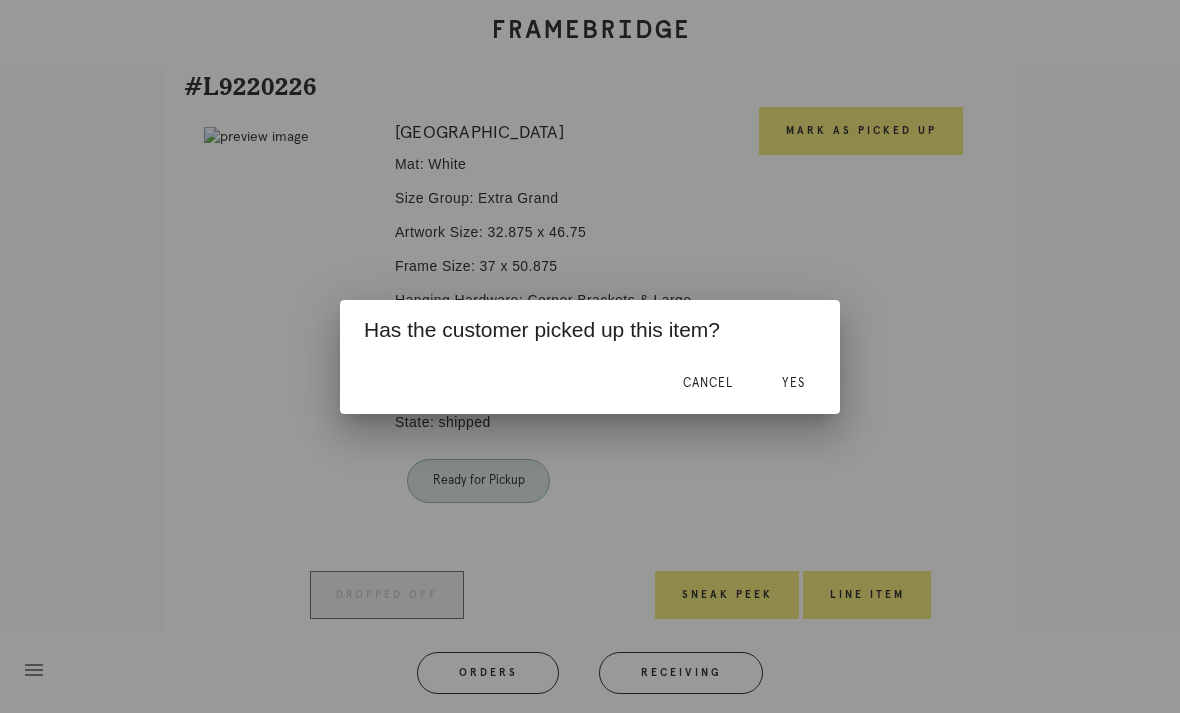 click on "Yes" at bounding box center (793, 384) 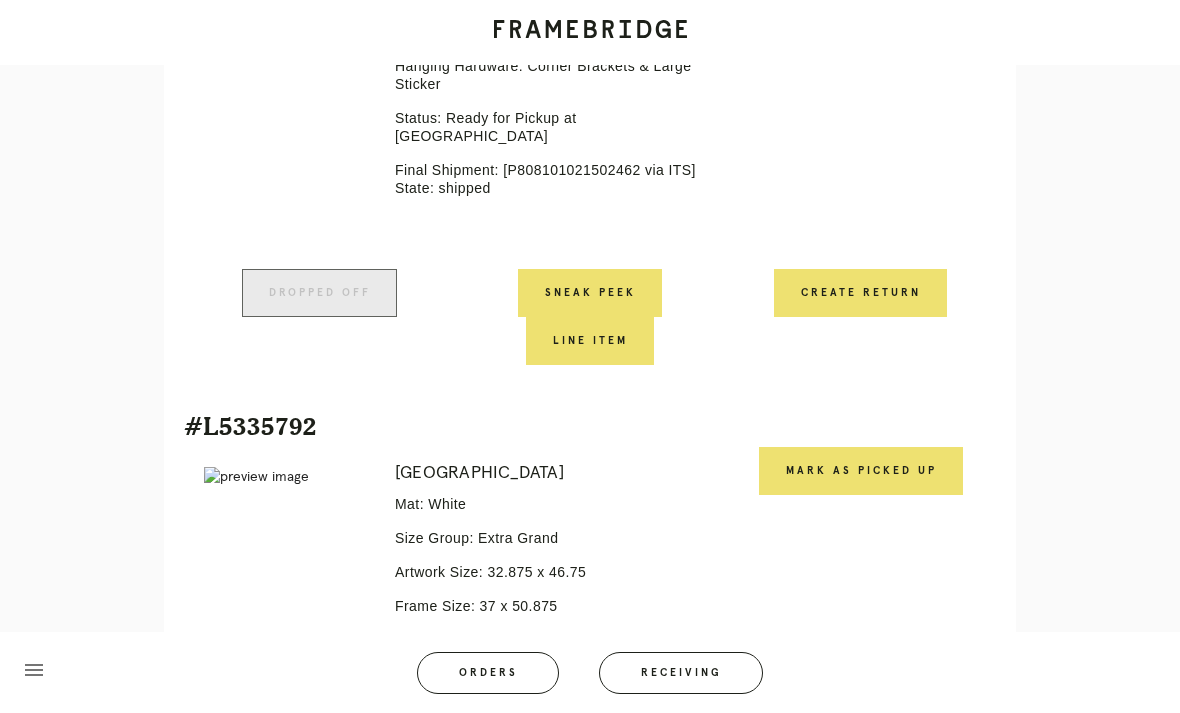 scroll, scrollTop: 769, scrollLeft: 0, axis: vertical 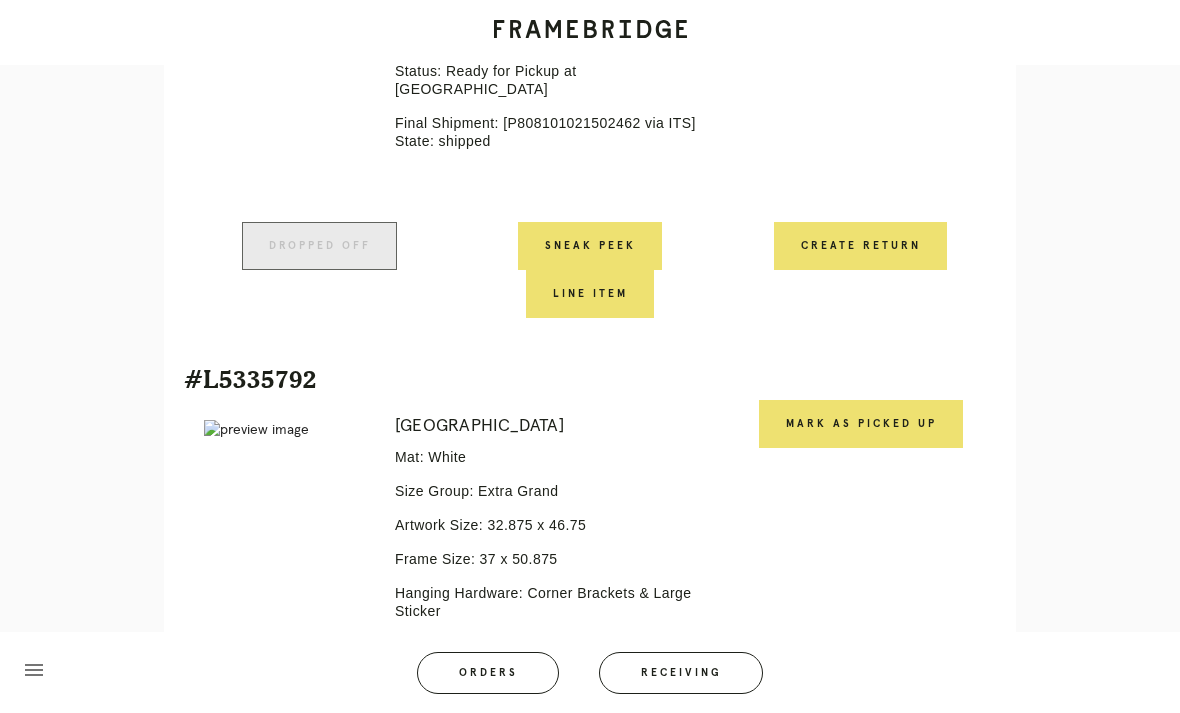 click on "Mark as Picked Up" at bounding box center [861, 424] 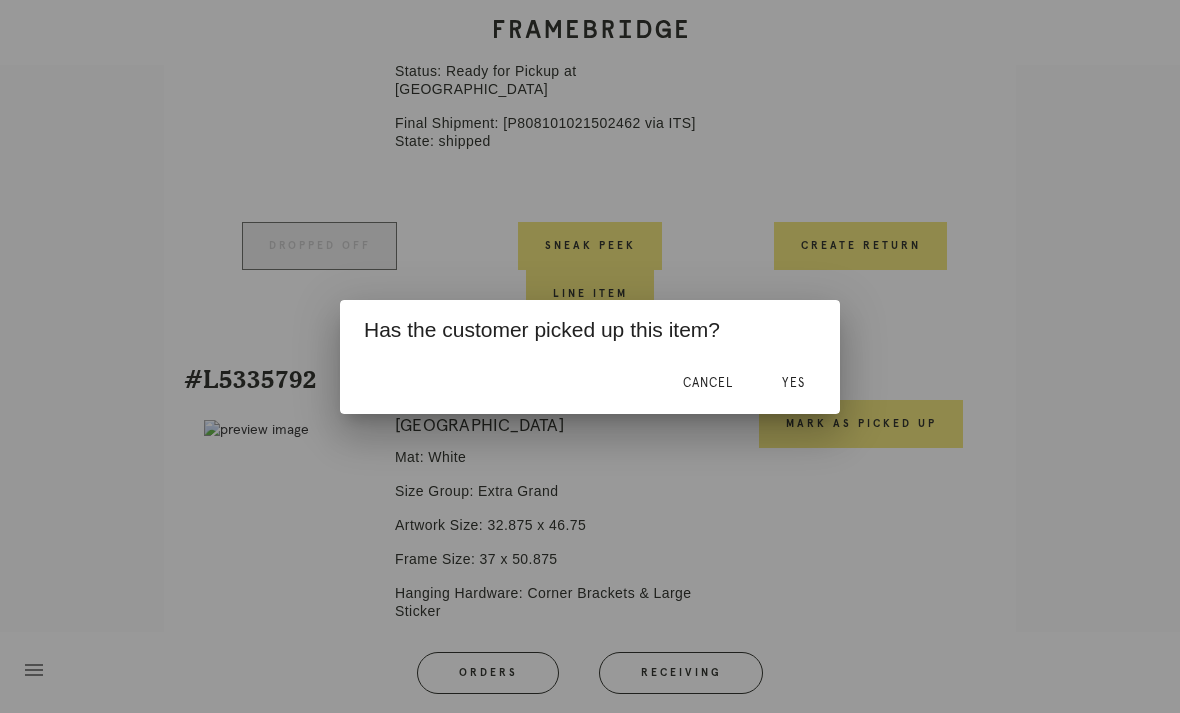 click on "Yes" at bounding box center (793, 384) 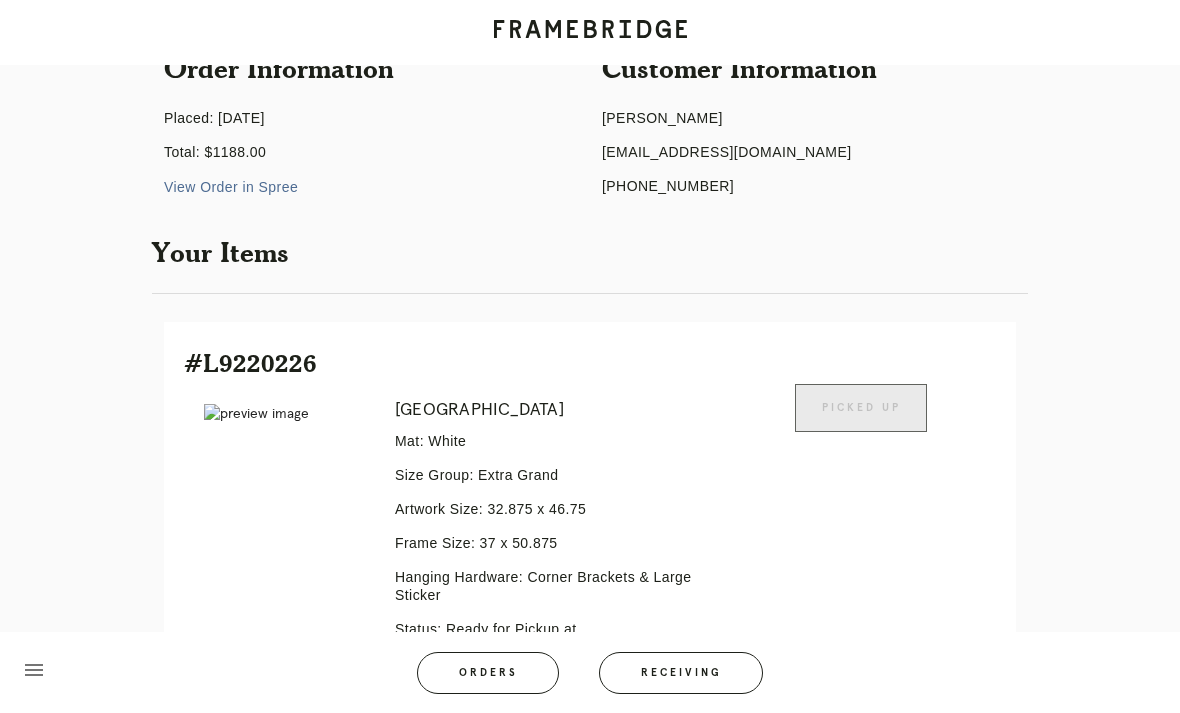 scroll, scrollTop: 55, scrollLeft: 0, axis: vertical 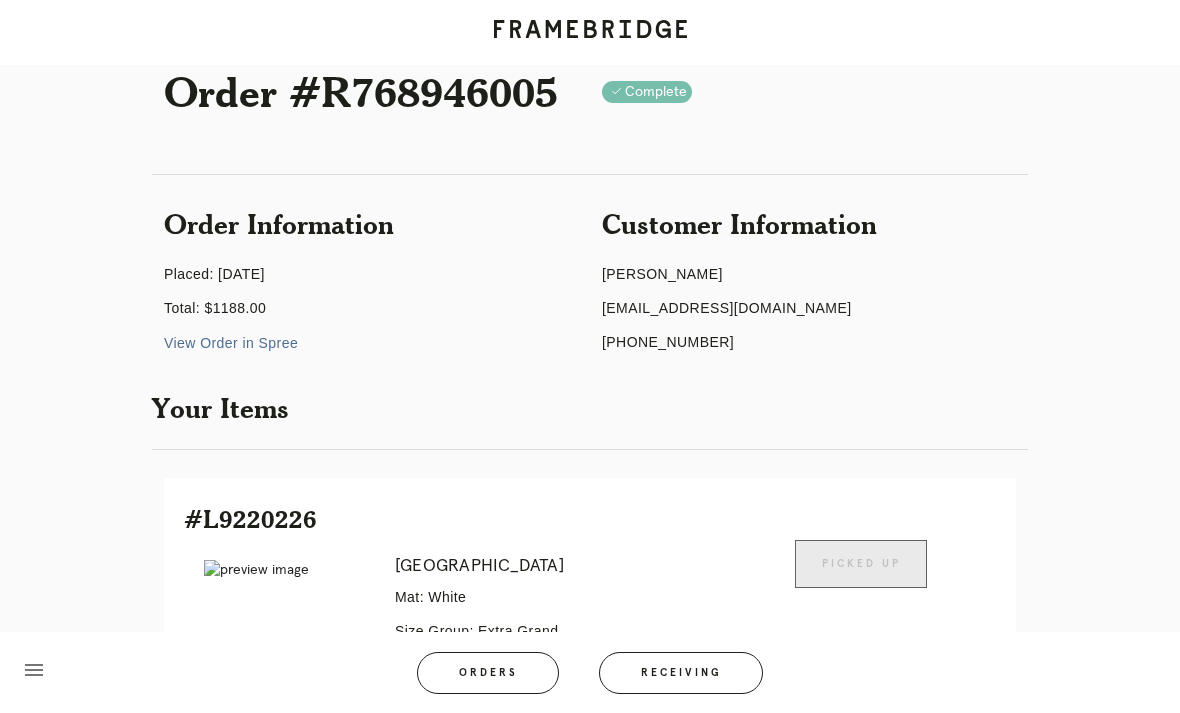 click on "menu
Orders
Receiving" at bounding box center (590, 672) 